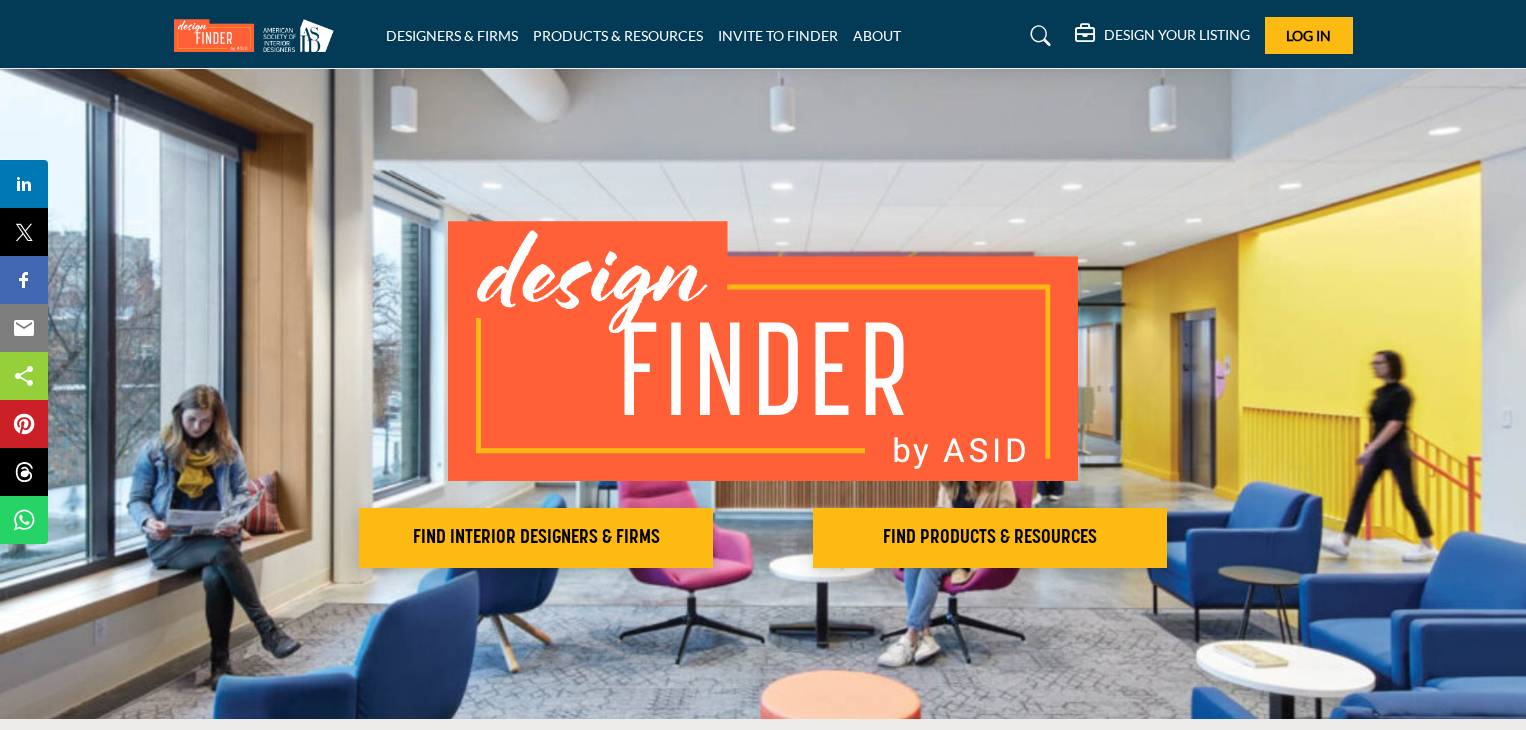 scroll, scrollTop: 0, scrollLeft: 0, axis: both 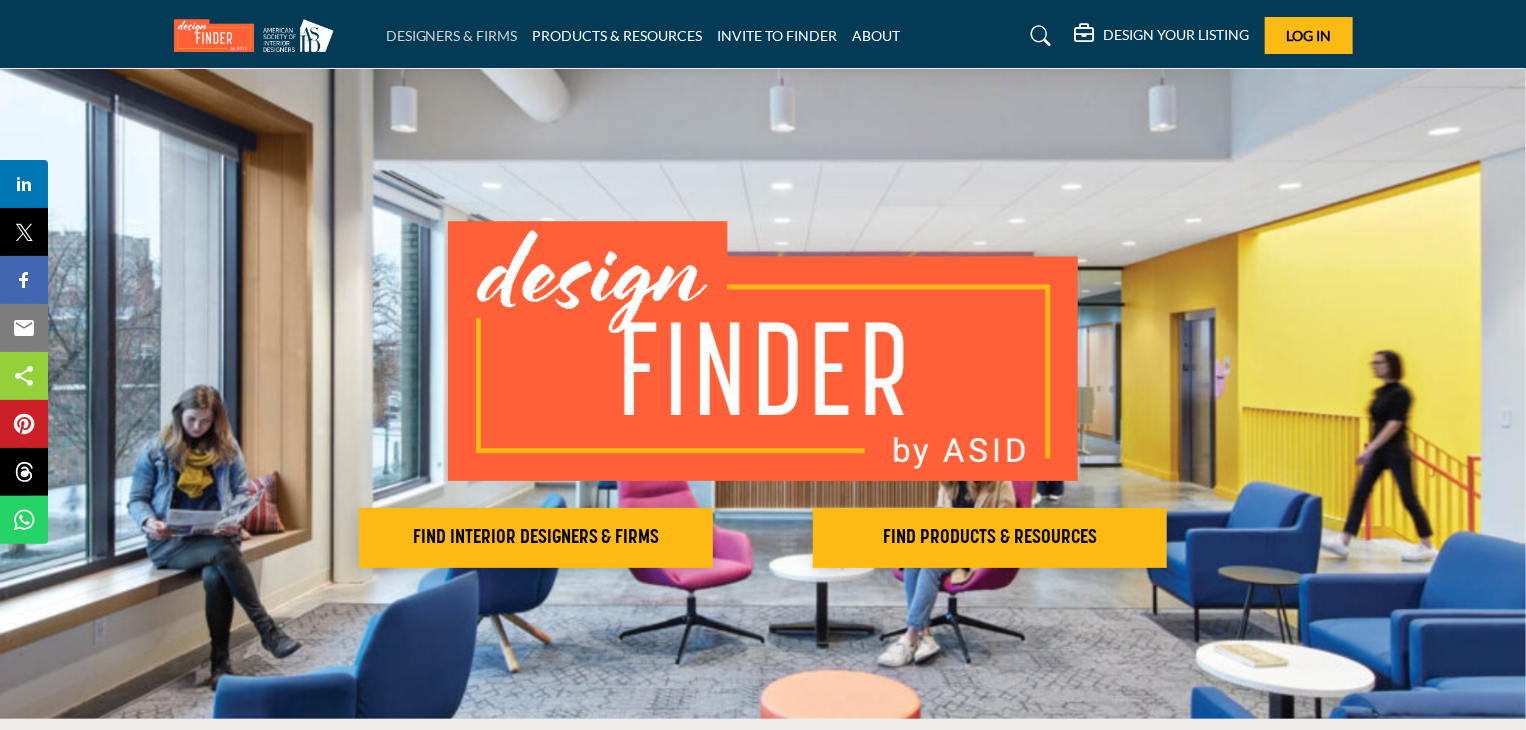 click on "DESIGNERS & FIRMS" at bounding box center (452, 35) 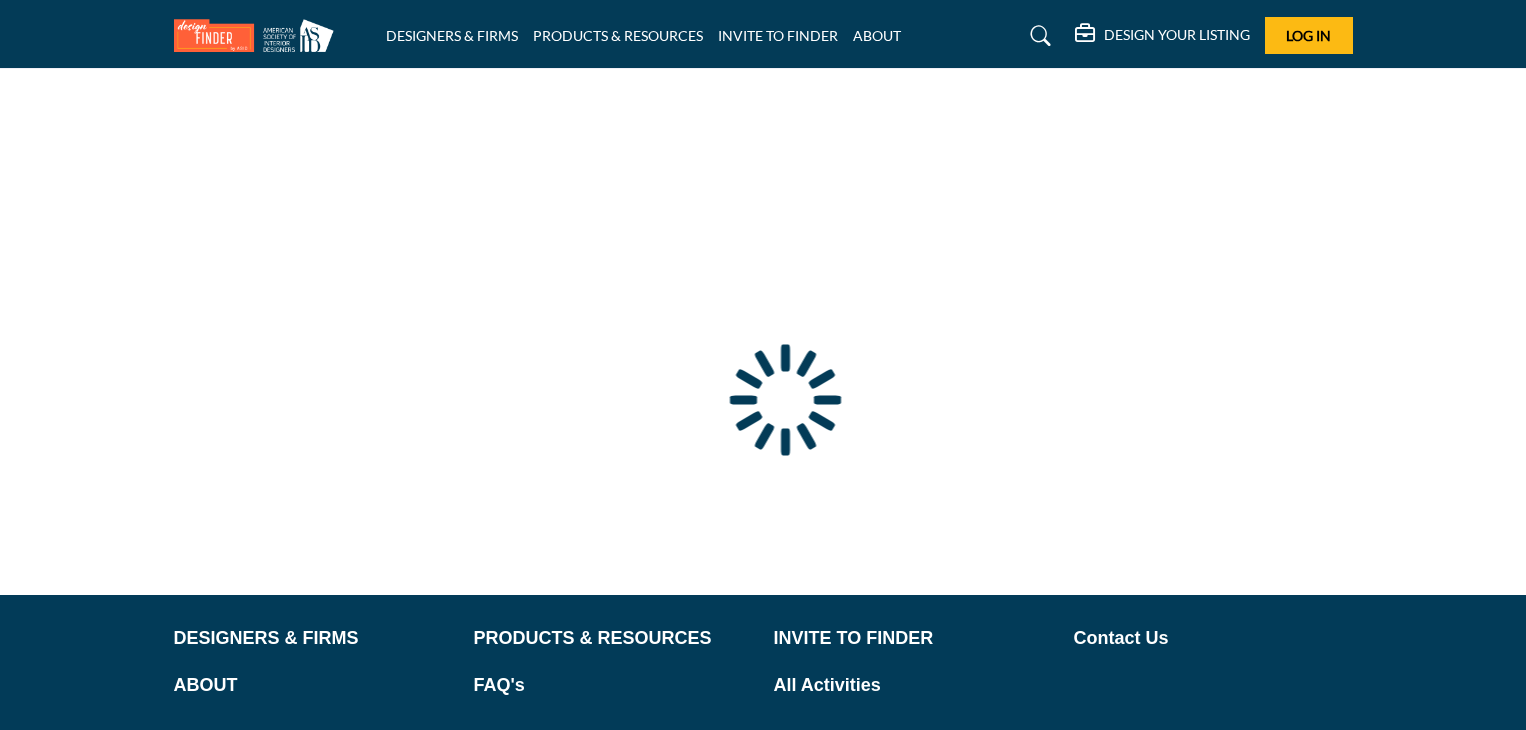 scroll, scrollTop: 0, scrollLeft: 0, axis: both 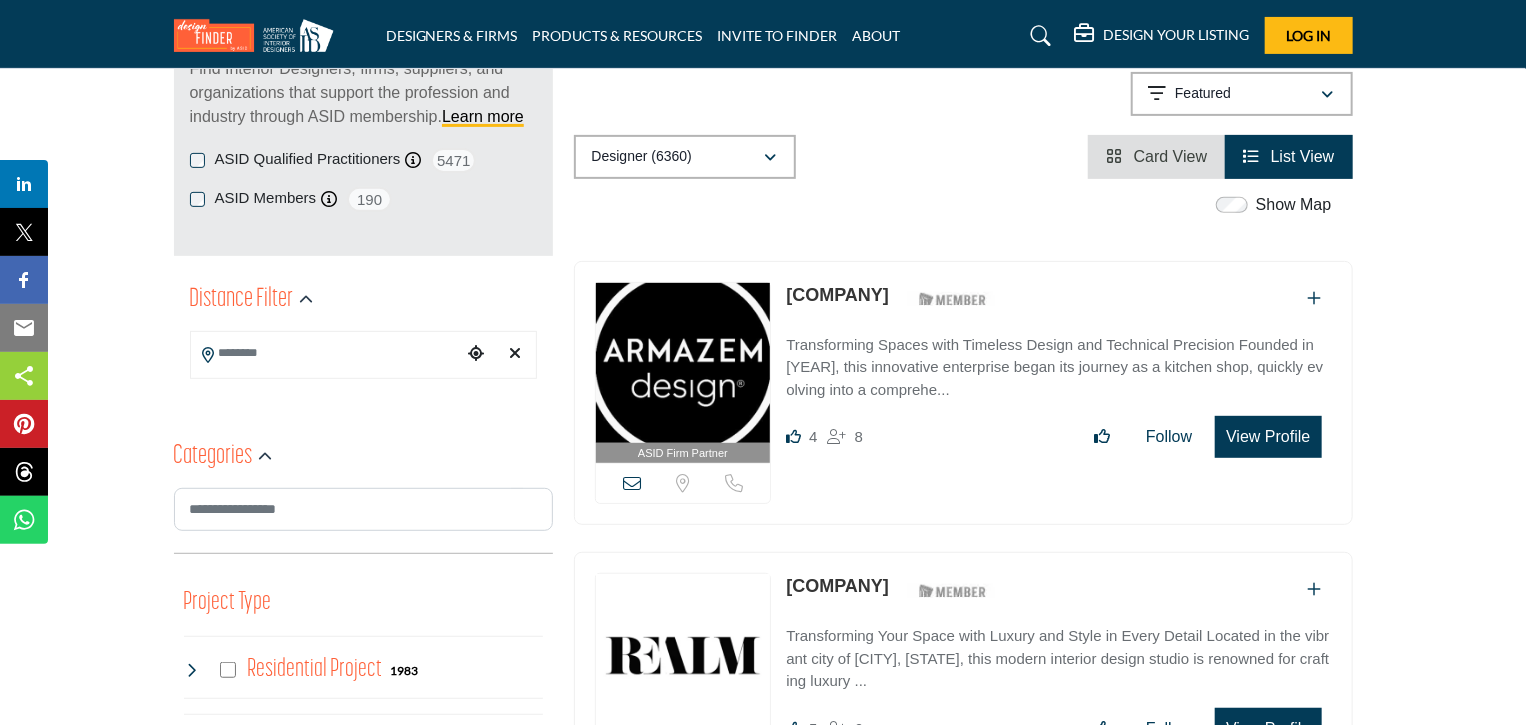 click at bounding box center [1315, 298] 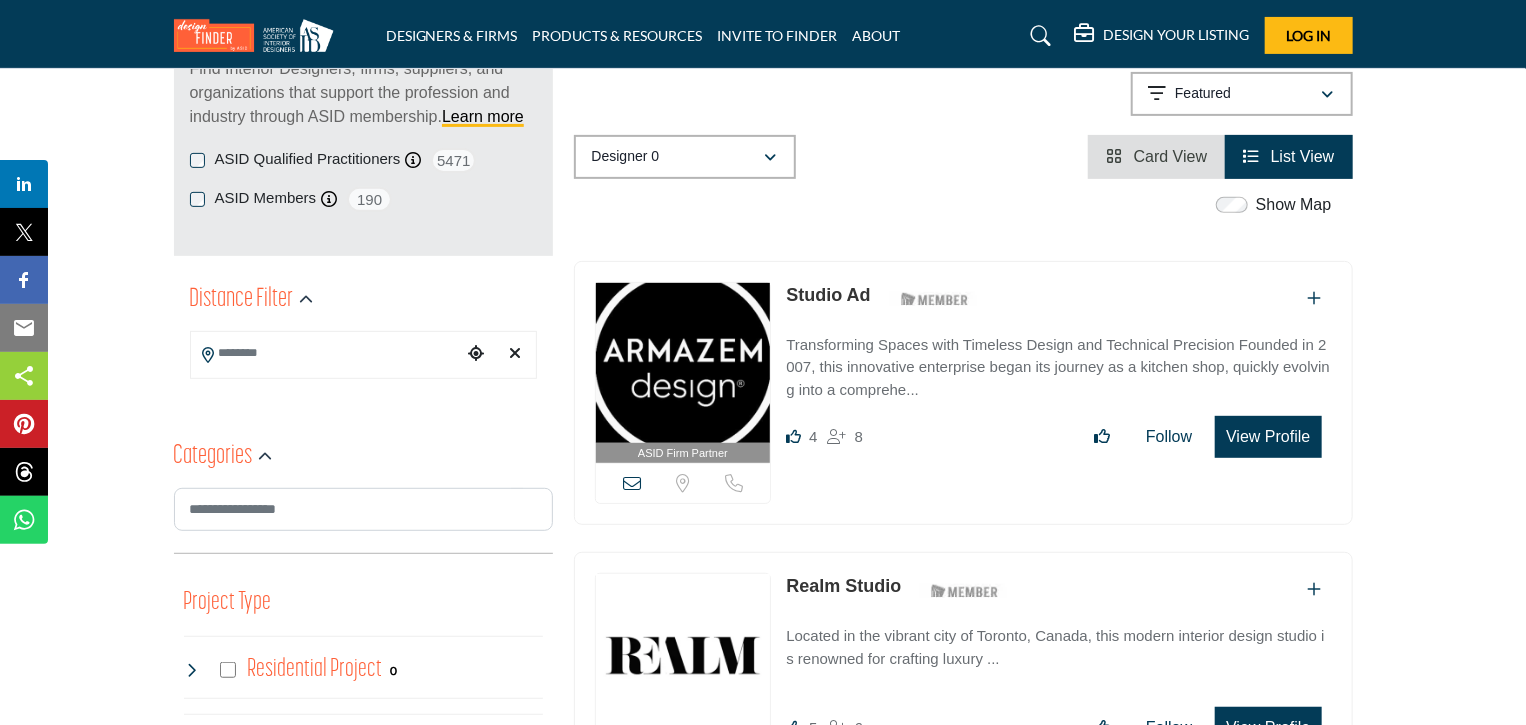 scroll, scrollTop: 300, scrollLeft: 0, axis: vertical 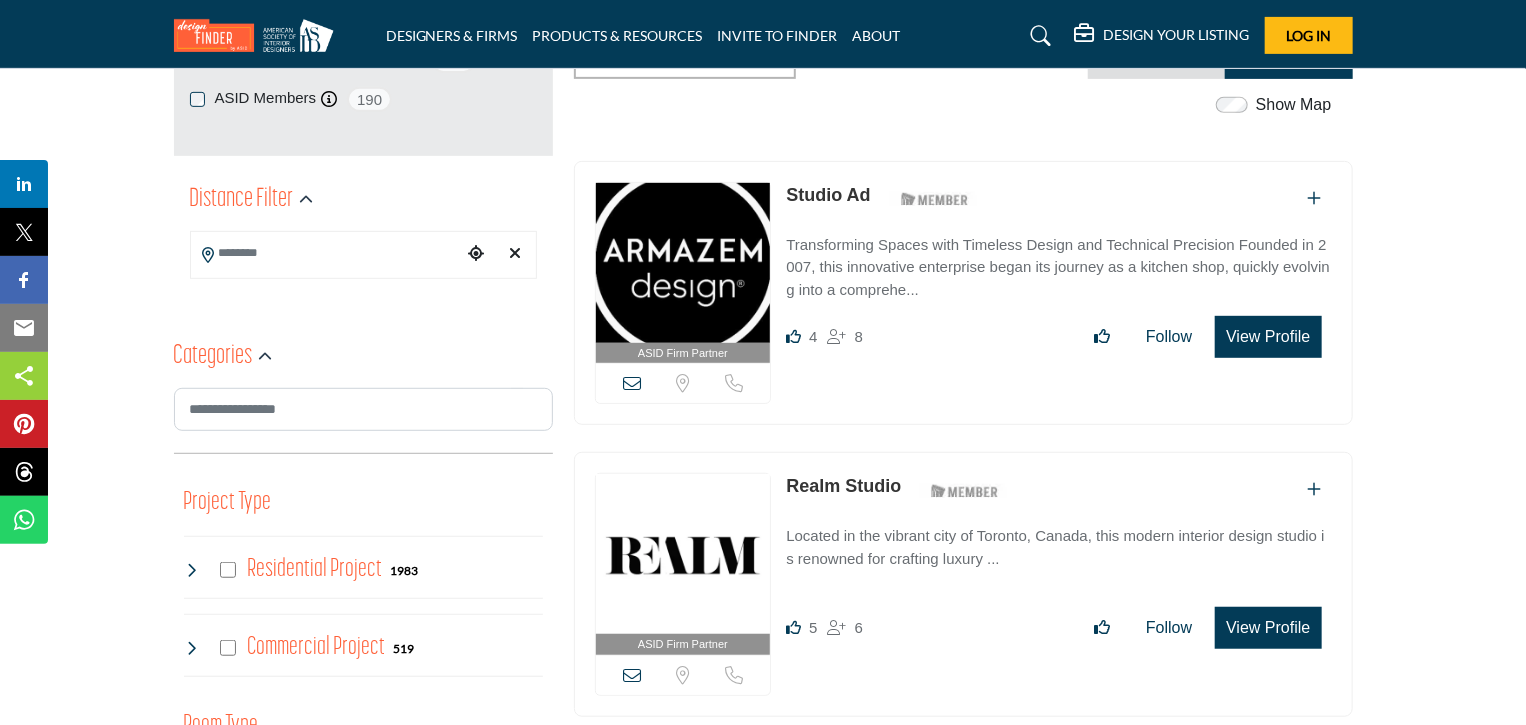 click on "View Profile" at bounding box center (1268, 337) 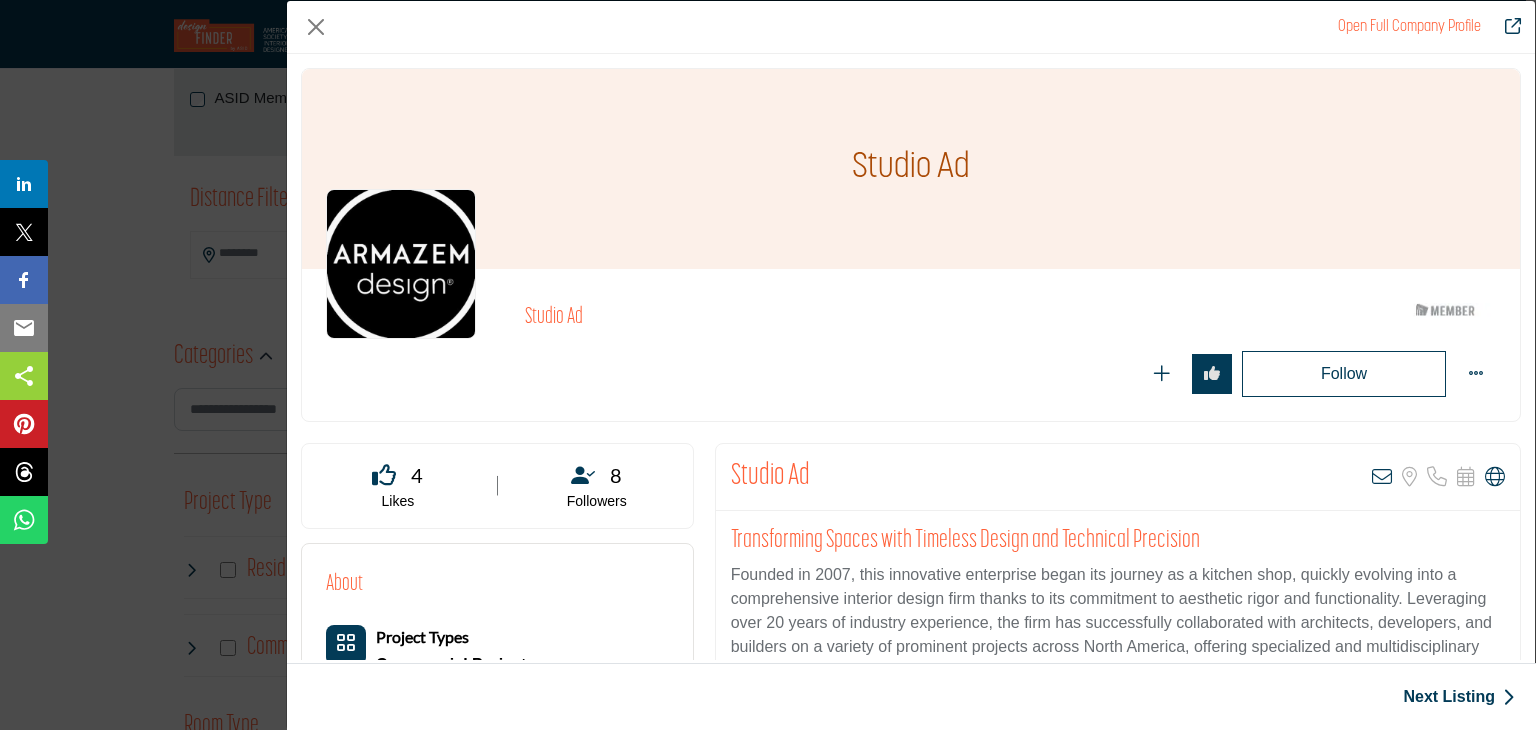 scroll, scrollTop: 100, scrollLeft: 0, axis: vertical 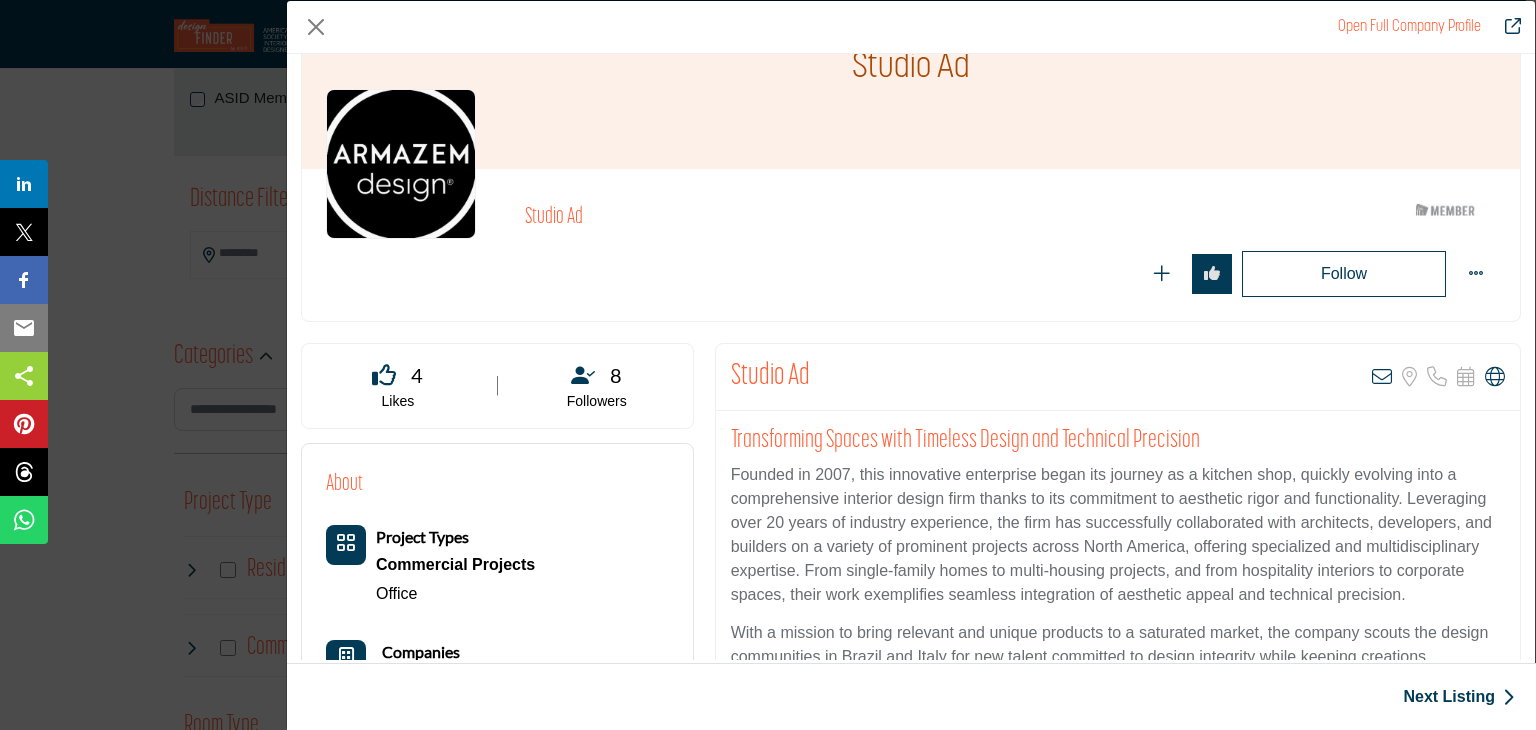 drag, startPoint x: 1376, startPoint y: 375, endPoint x: 1412, endPoint y: 331, distance: 56.85068 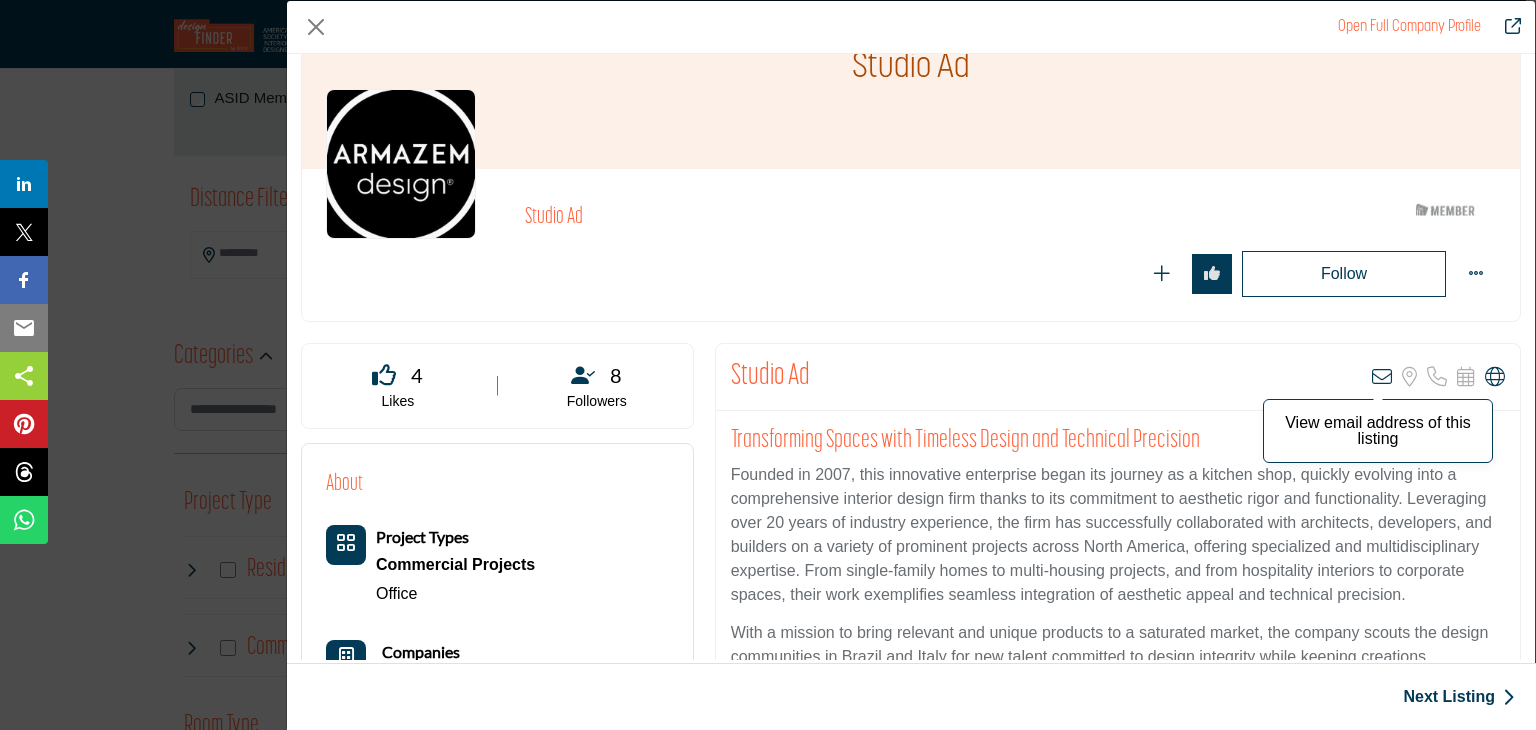 click at bounding box center (1382, 377) 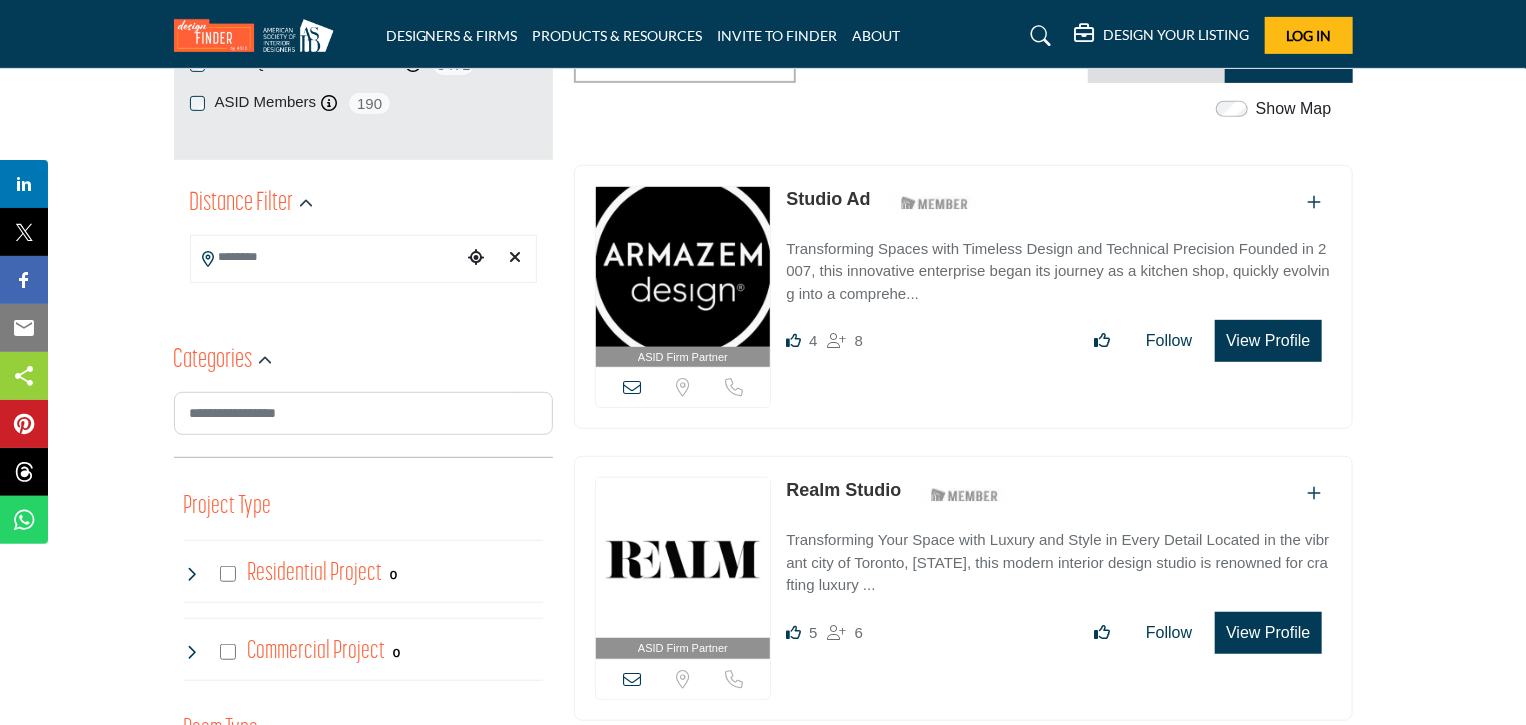 scroll, scrollTop: 396, scrollLeft: 0, axis: vertical 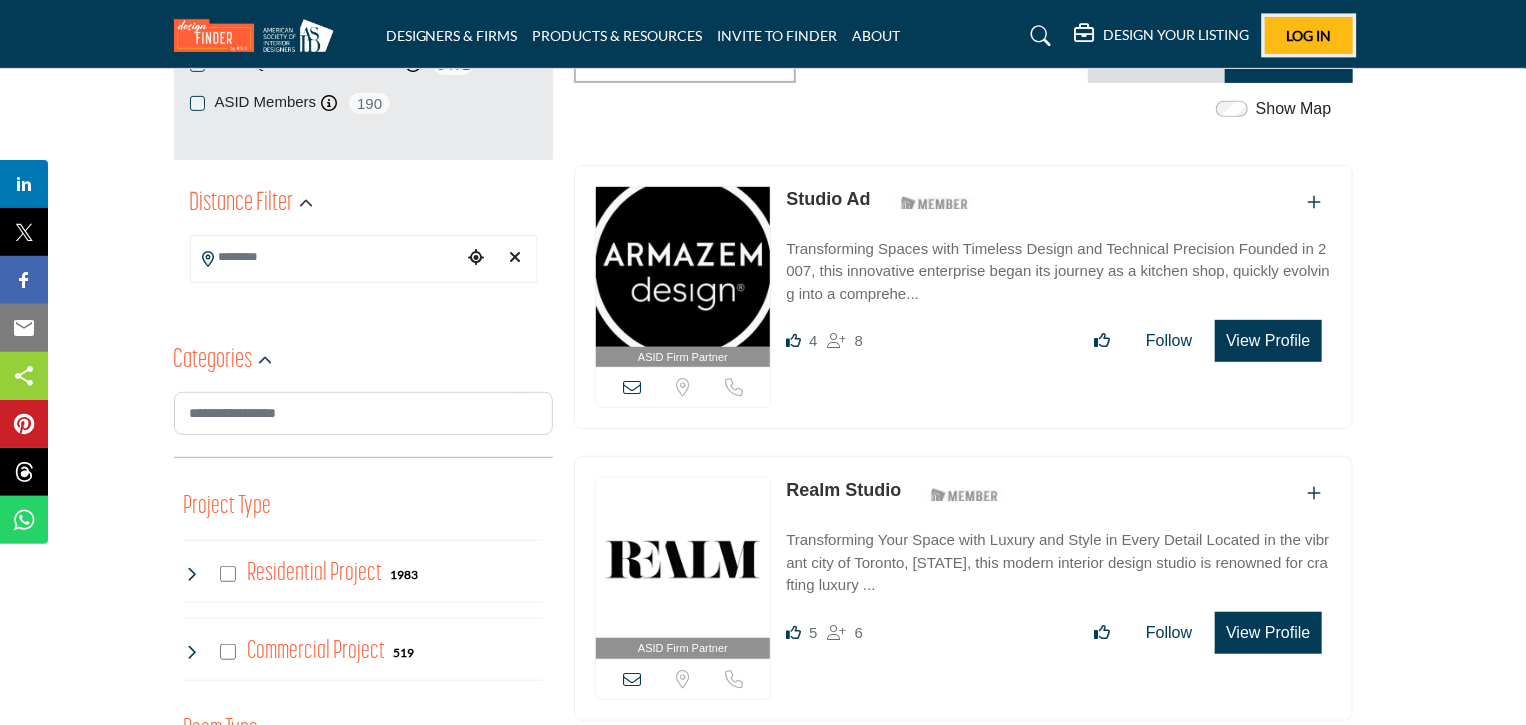 click on "Log In" at bounding box center (1308, 35) 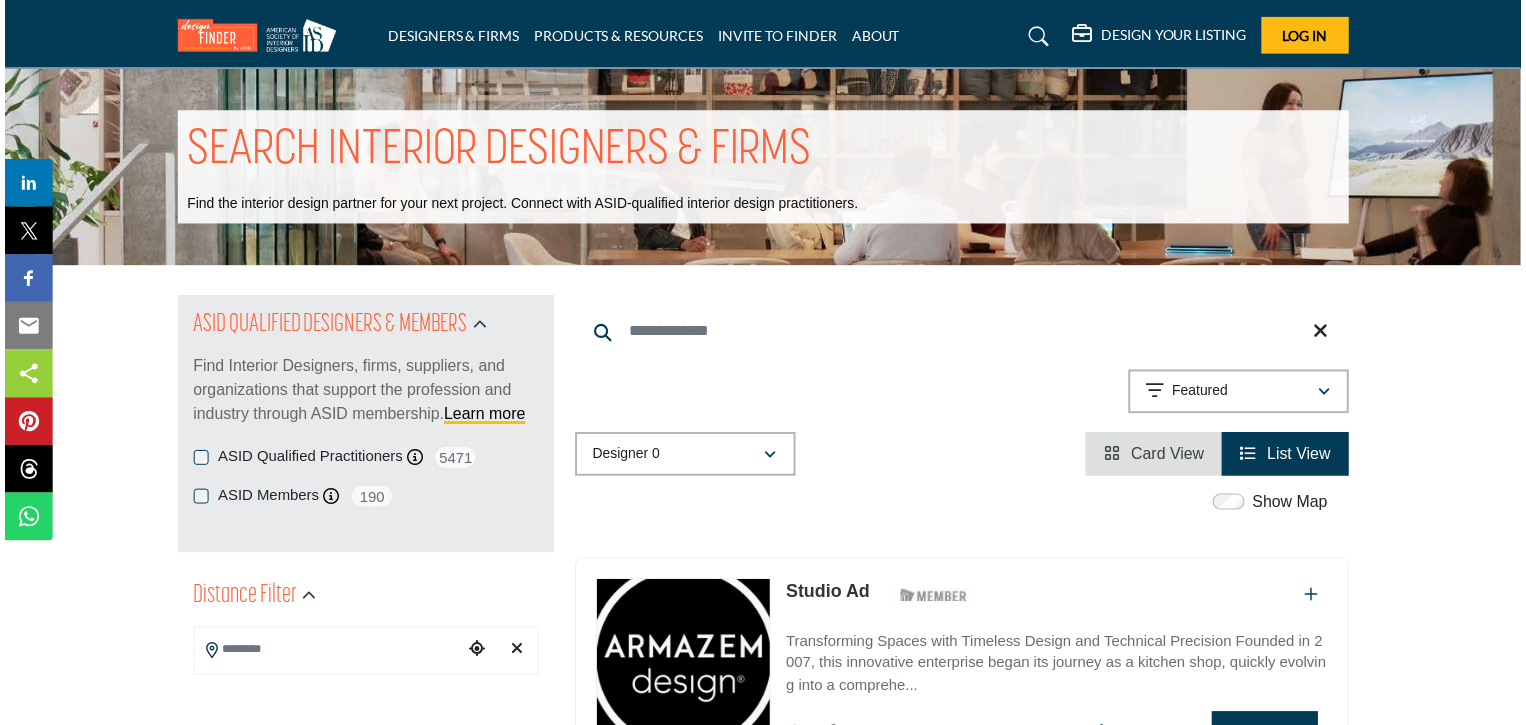 scroll, scrollTop: 393, scrollLeft: 0, axis: vertical 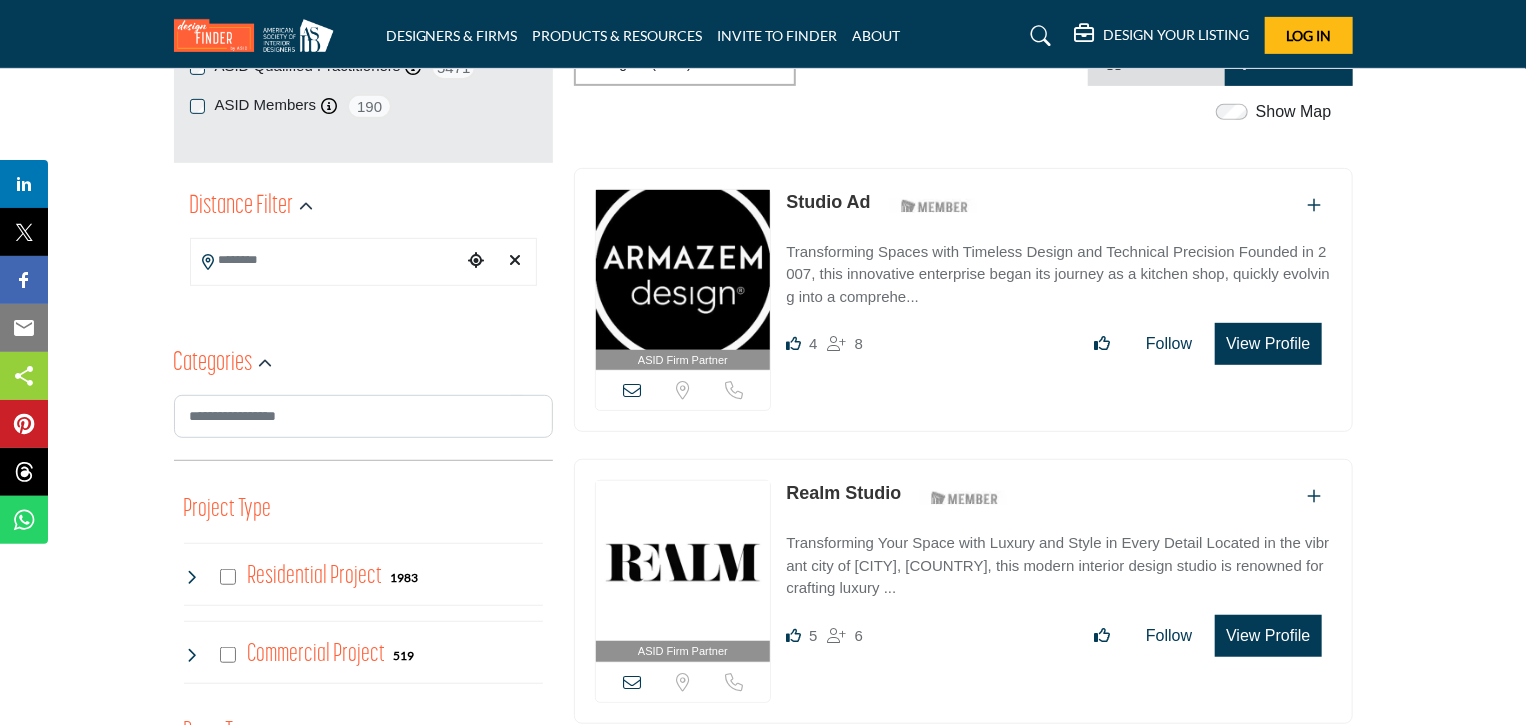 drag, startPoint x: 632, startPoint y: 386, endPoint x: 1443, endPoint y: 421, distance: 811.7549 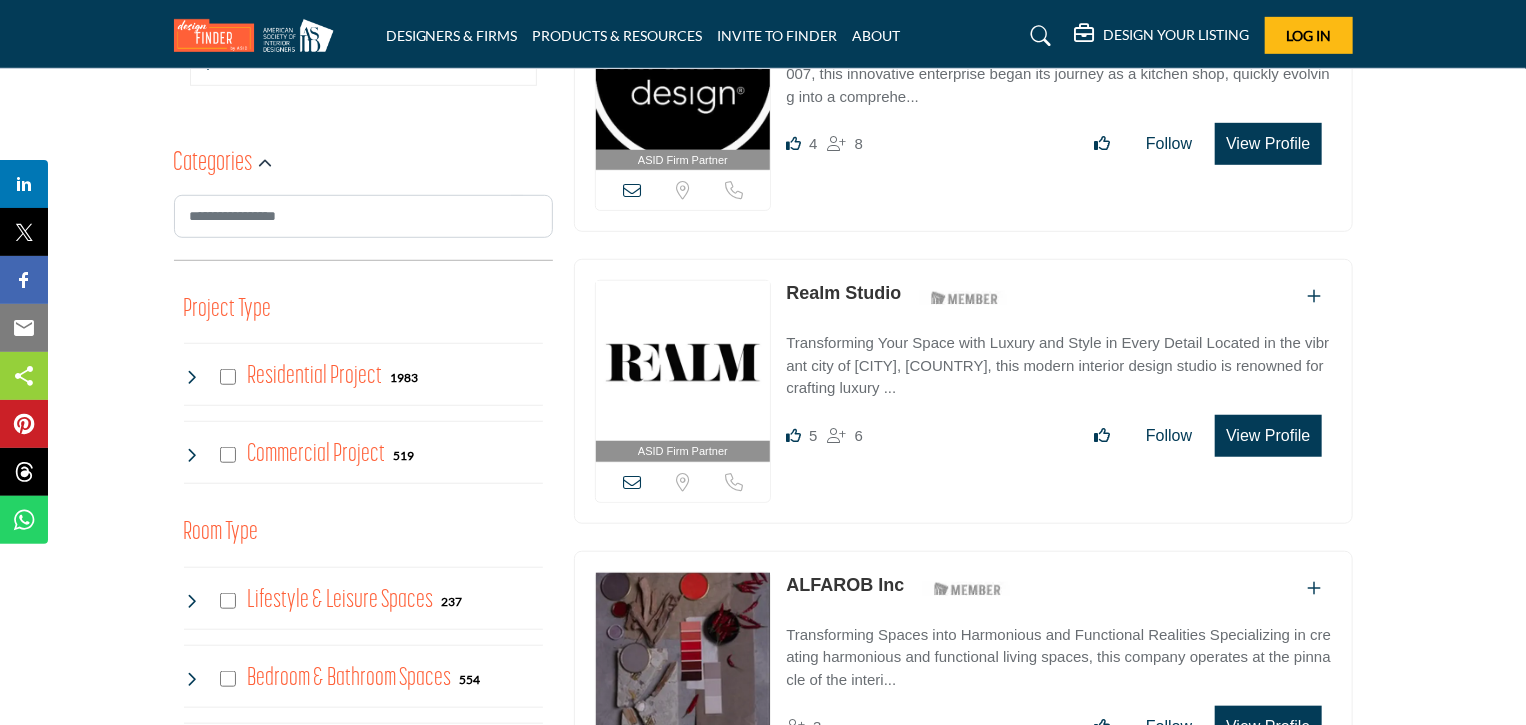 scroll, scrollTop: 793, scrollLeft: 0, axis: vertical 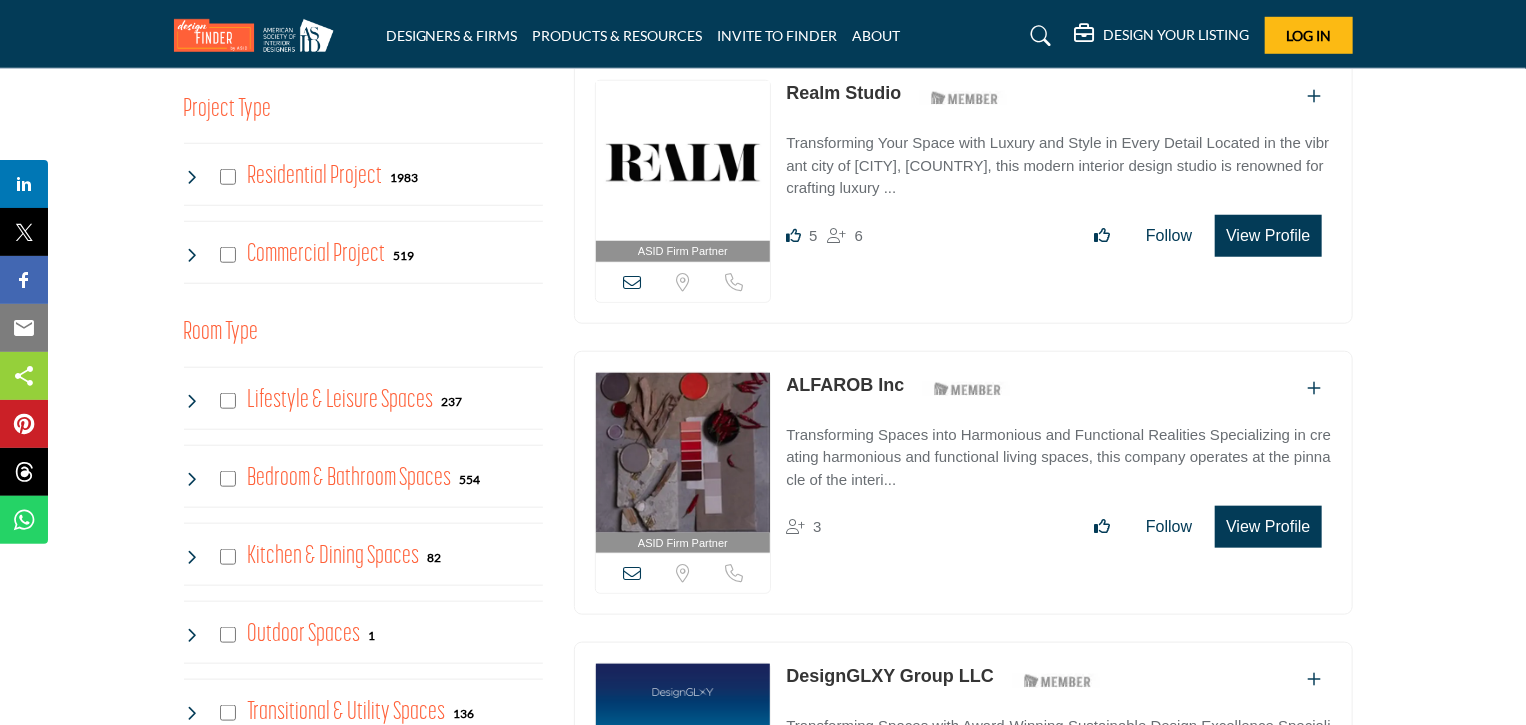 drag, startPoint x: 628, startPoint y: 274, endPoint x: 1373, endPoint y: 277, distance: 745.00604 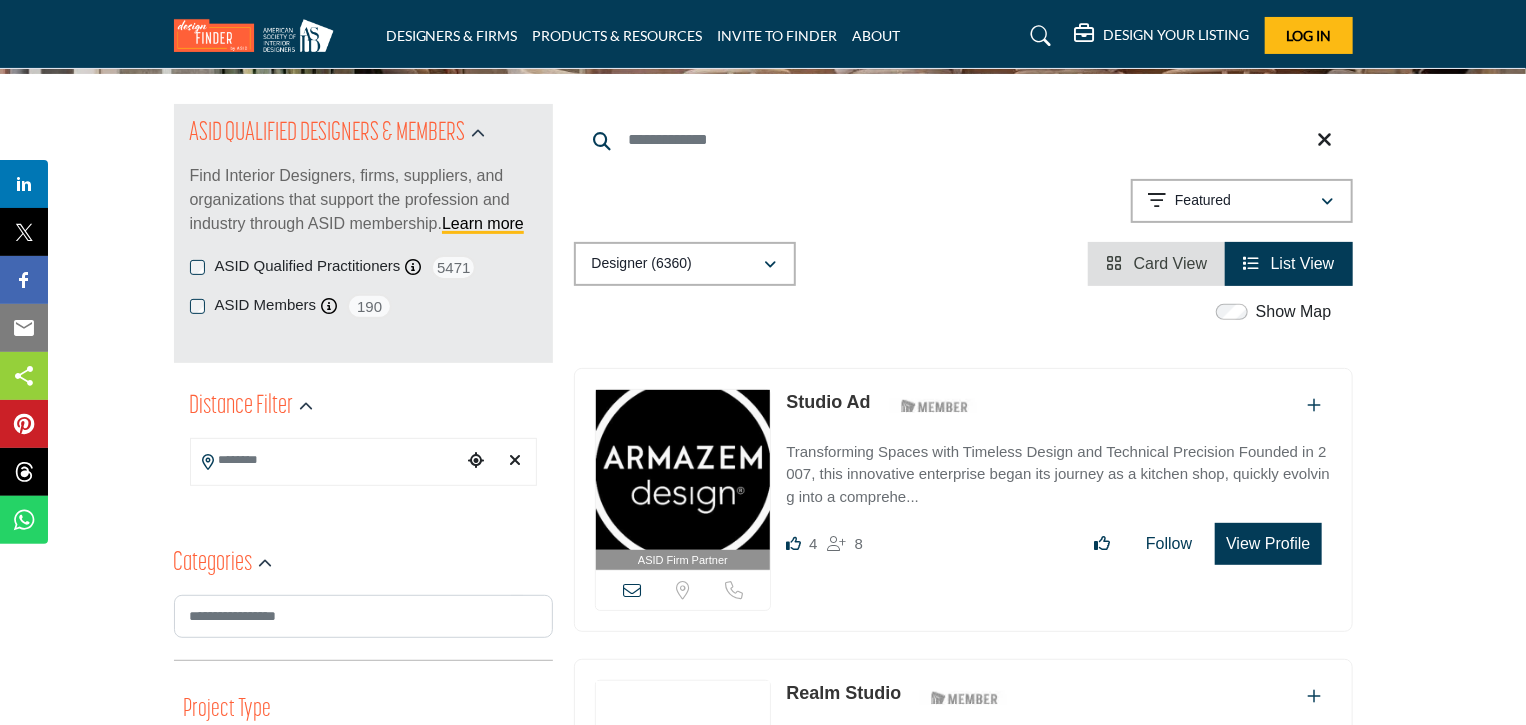 scroll, scrollTop: 93, scrollLeft: 0, axis: vertical 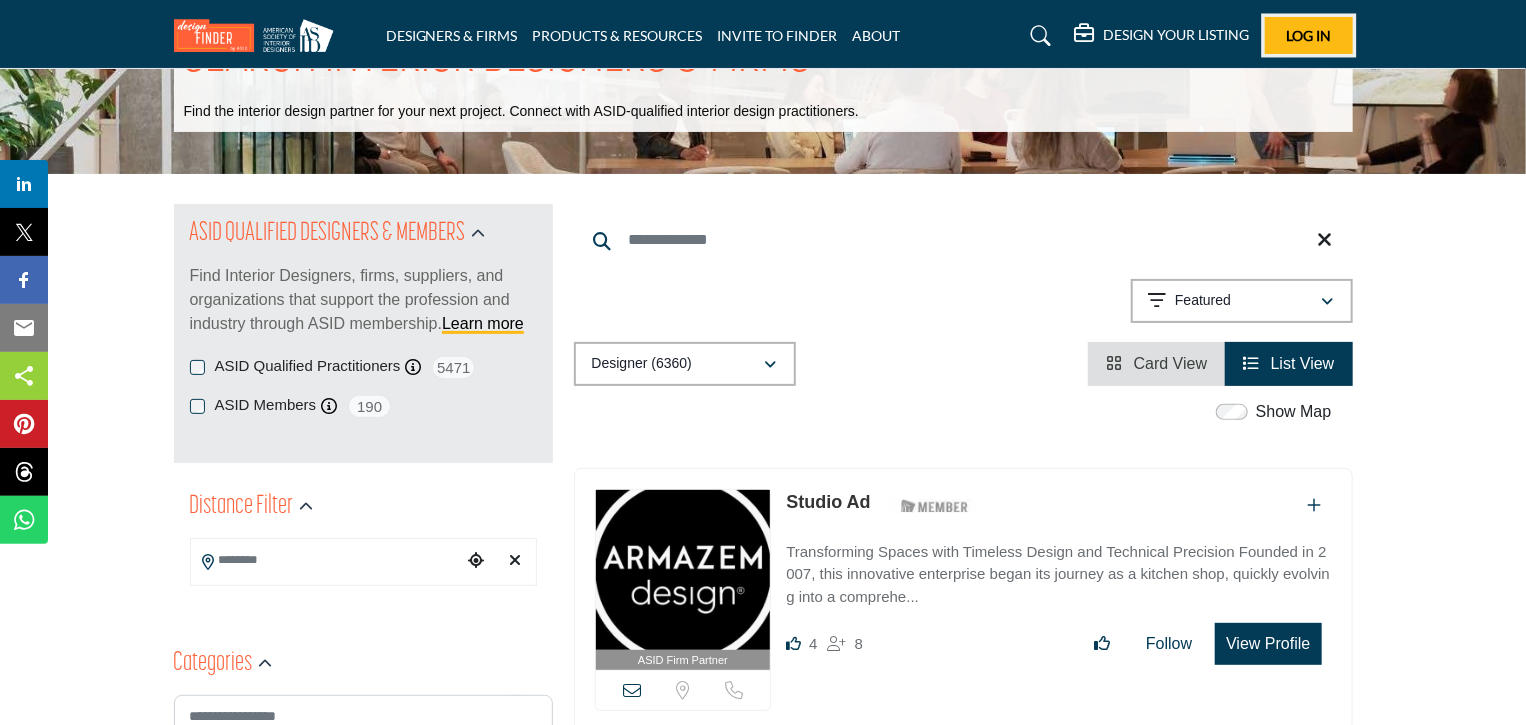 click on "Log In" at bounding box center [1308, 35] 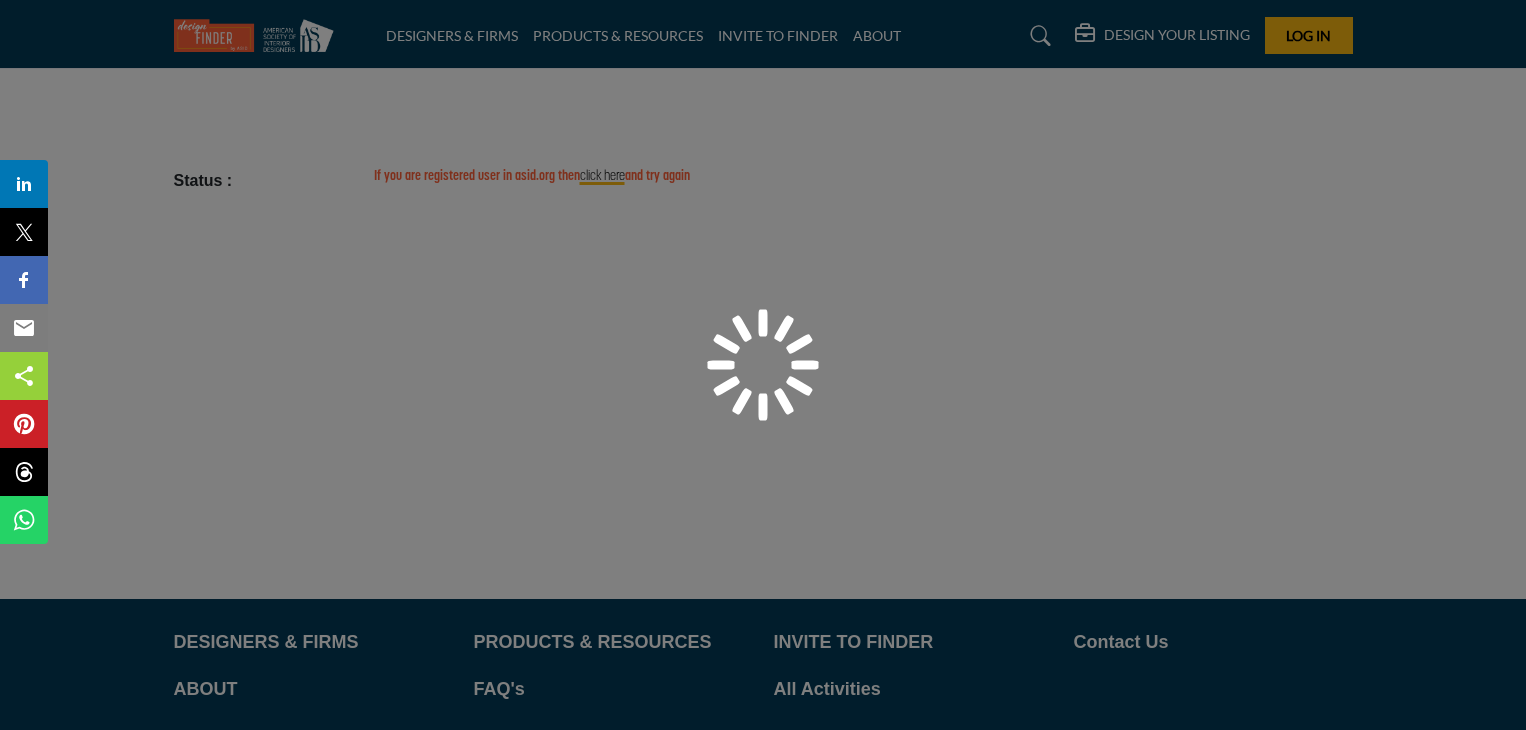 scroll, scrollTop: 0, scrollLeft: 0, axis: both 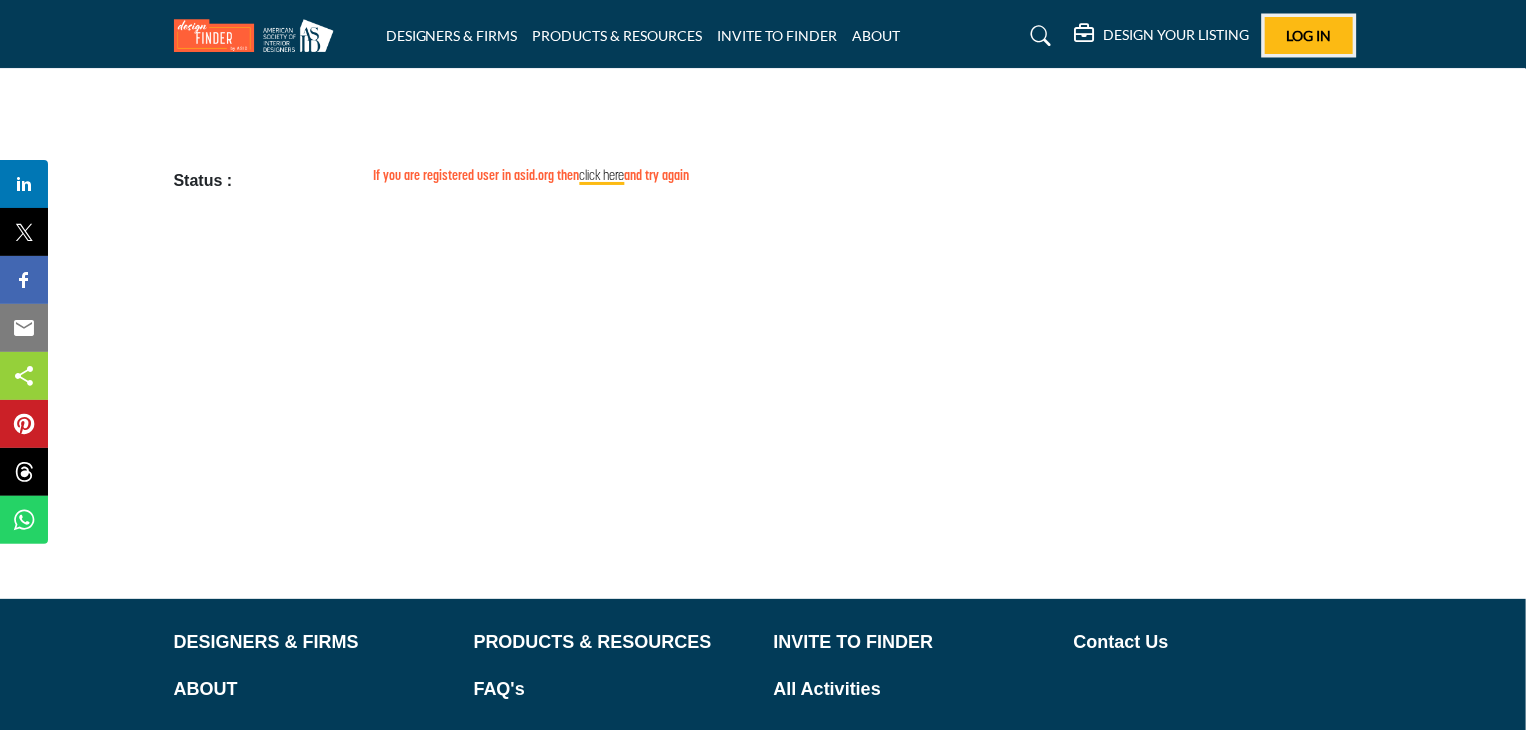click on "Log In" at bounding box center (1309, 35) 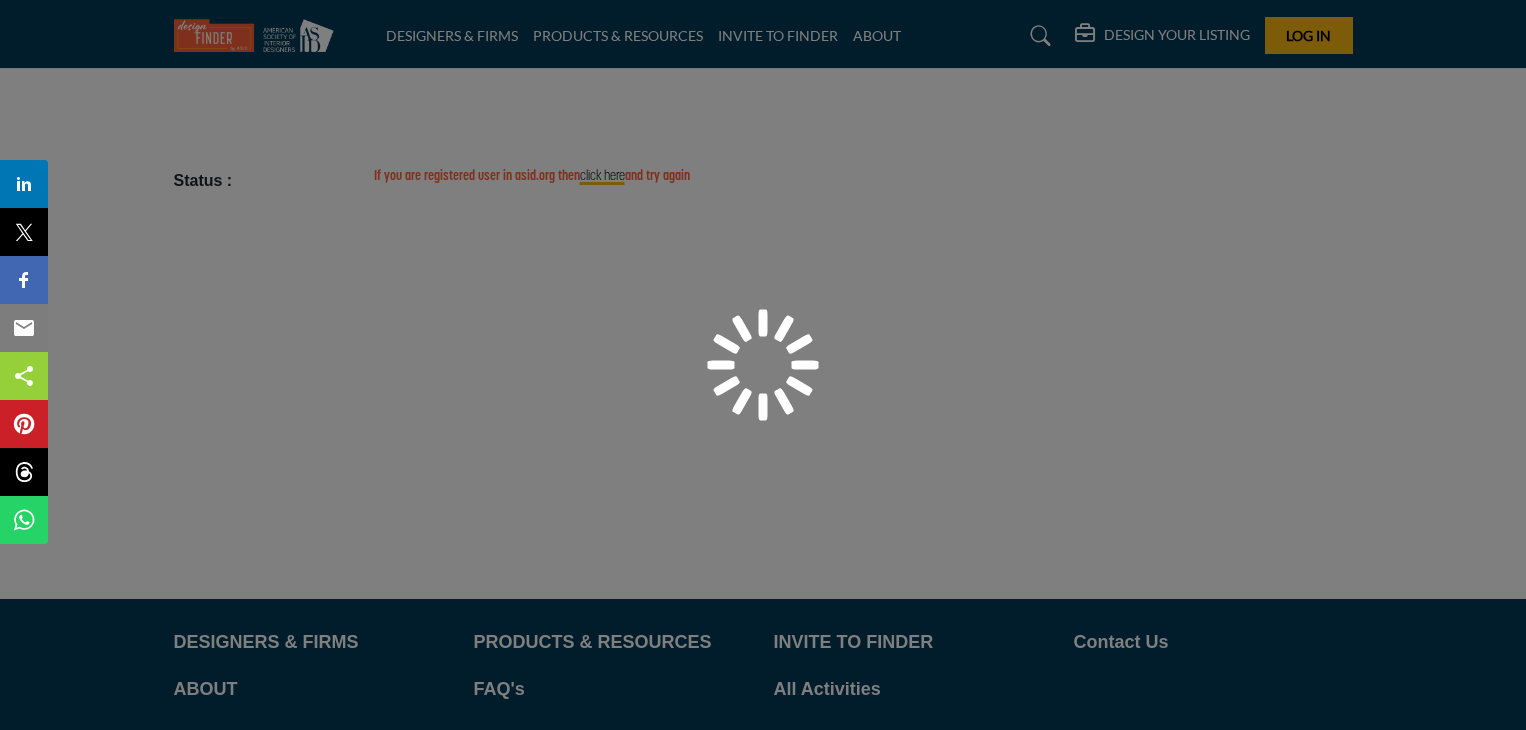 scroll, scrollTop: 0, scrollLeft: 0, axis: both 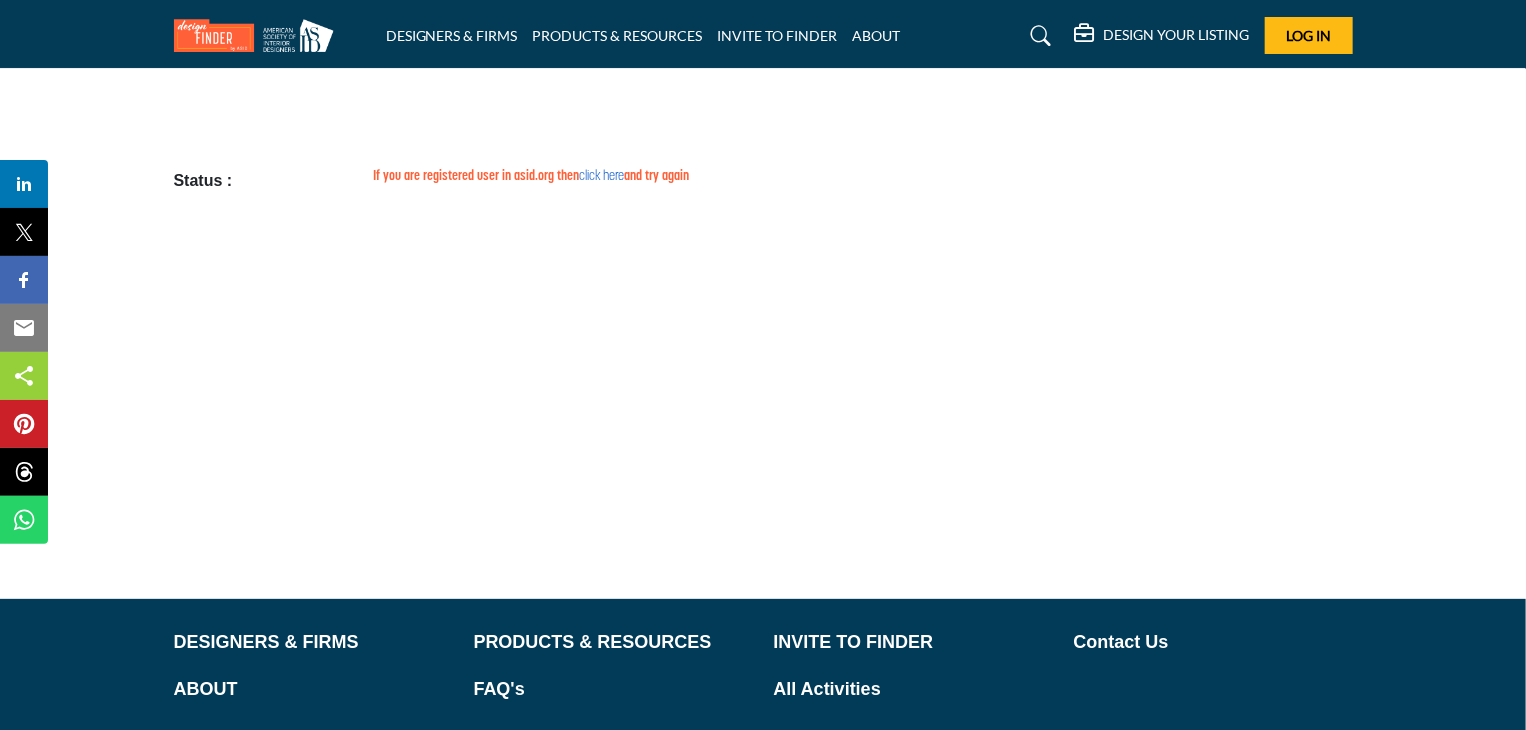 click on "click here" at bounding box center (602, 176) 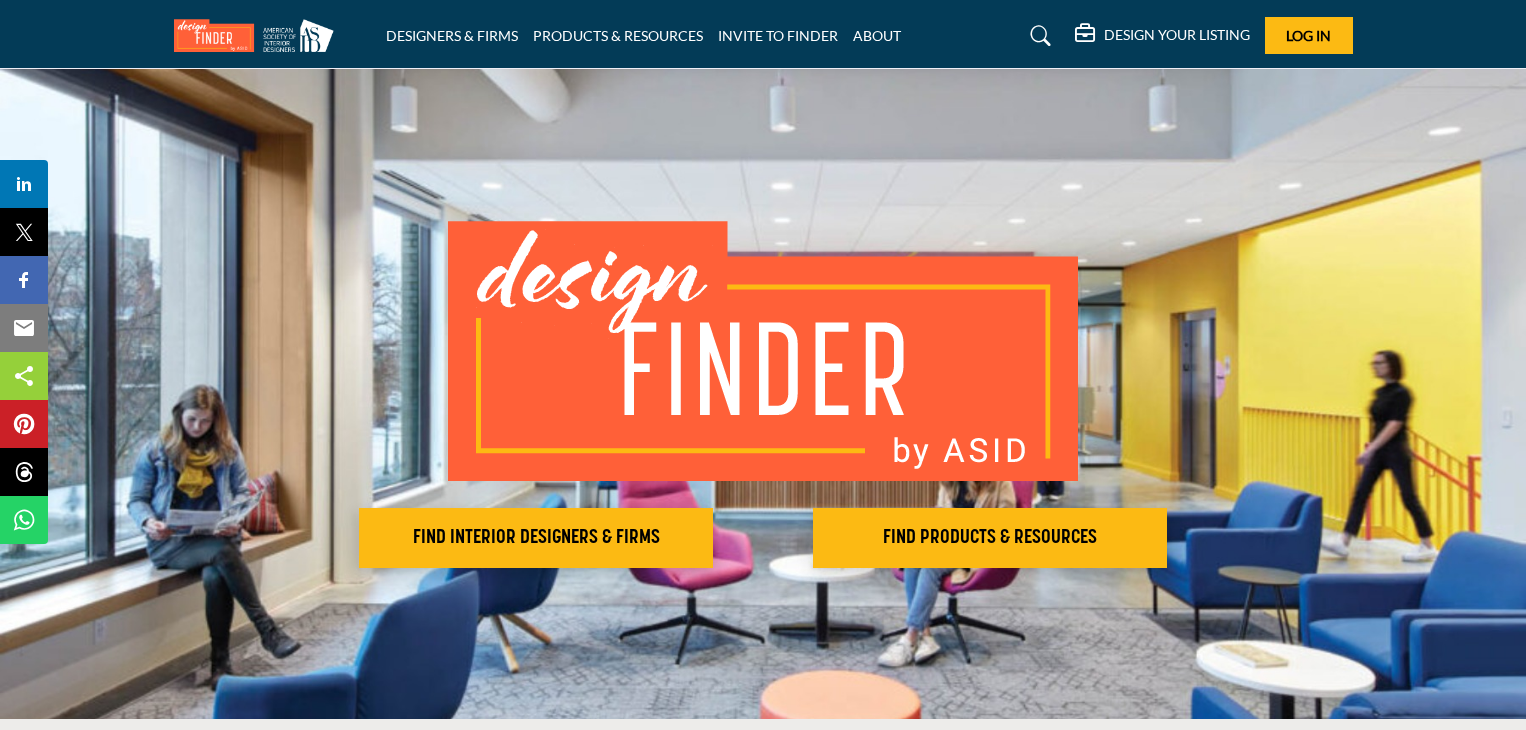 scroll, scrollTop: 0, scrollLeft: 0, axis: both 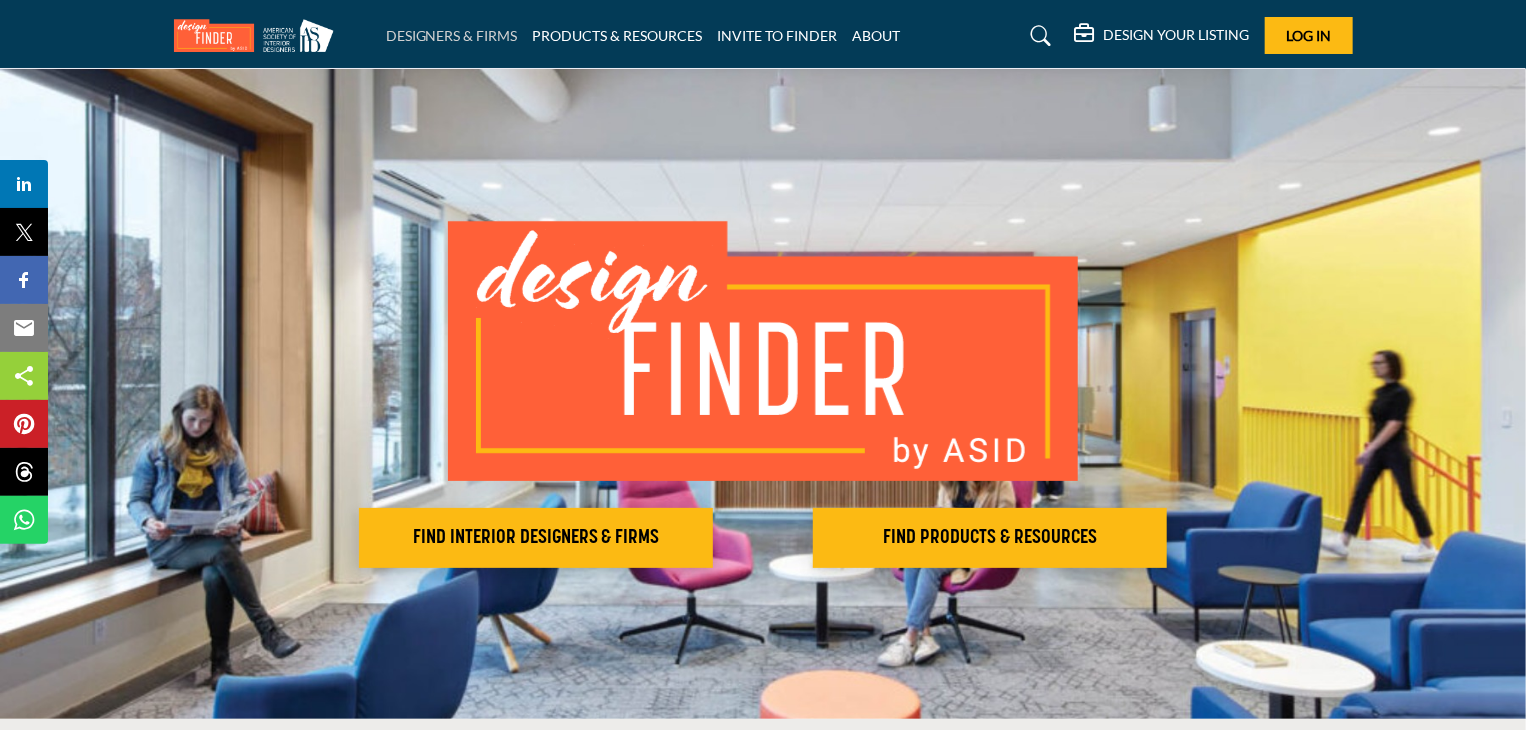 click on "DESIGNERS & FIRMS" at bounding box center [452, 35] 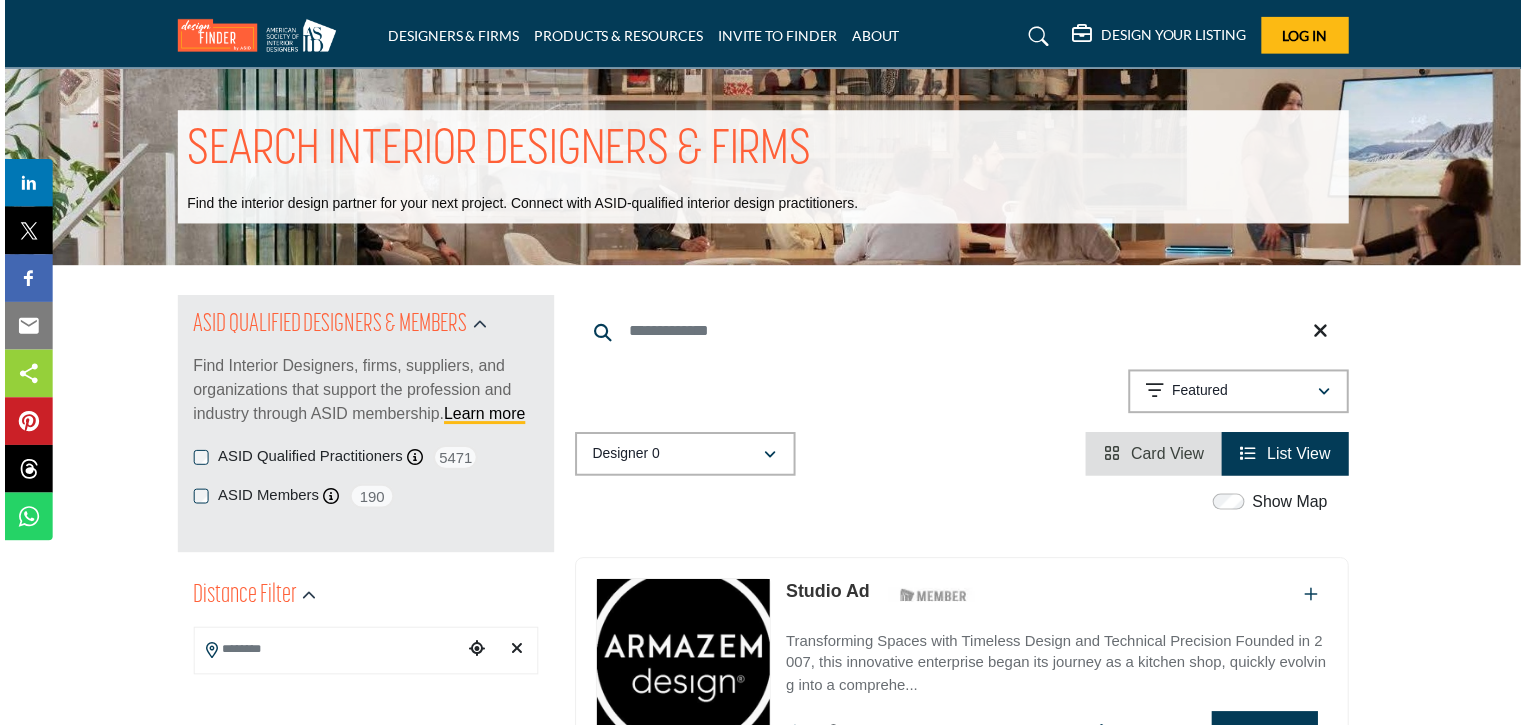 scroll, scrollTop: 0, scrollLeft: 0, axis: both 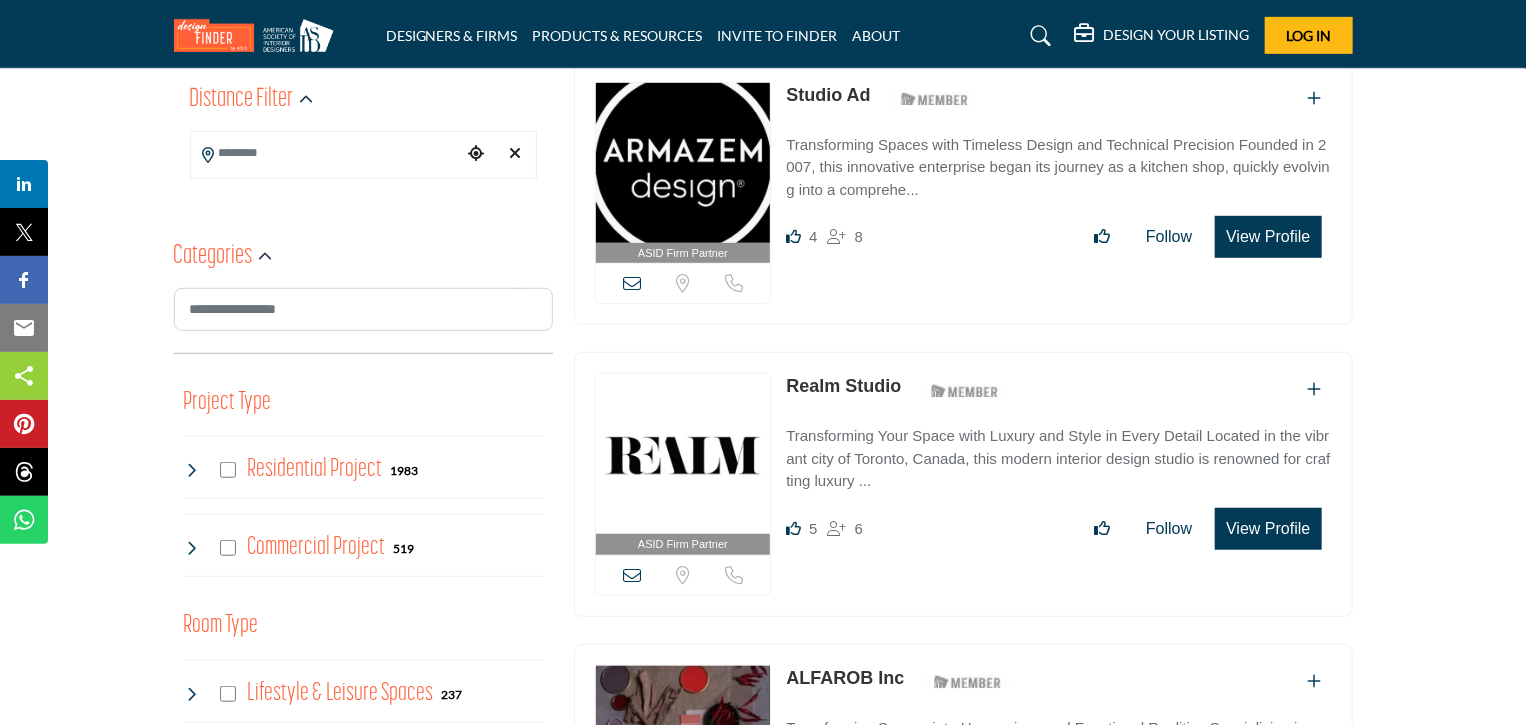 drag, startPoint x: 626, startPoint y: 283, endPoint x: 883, endPoint y: 219, distance: 264.849 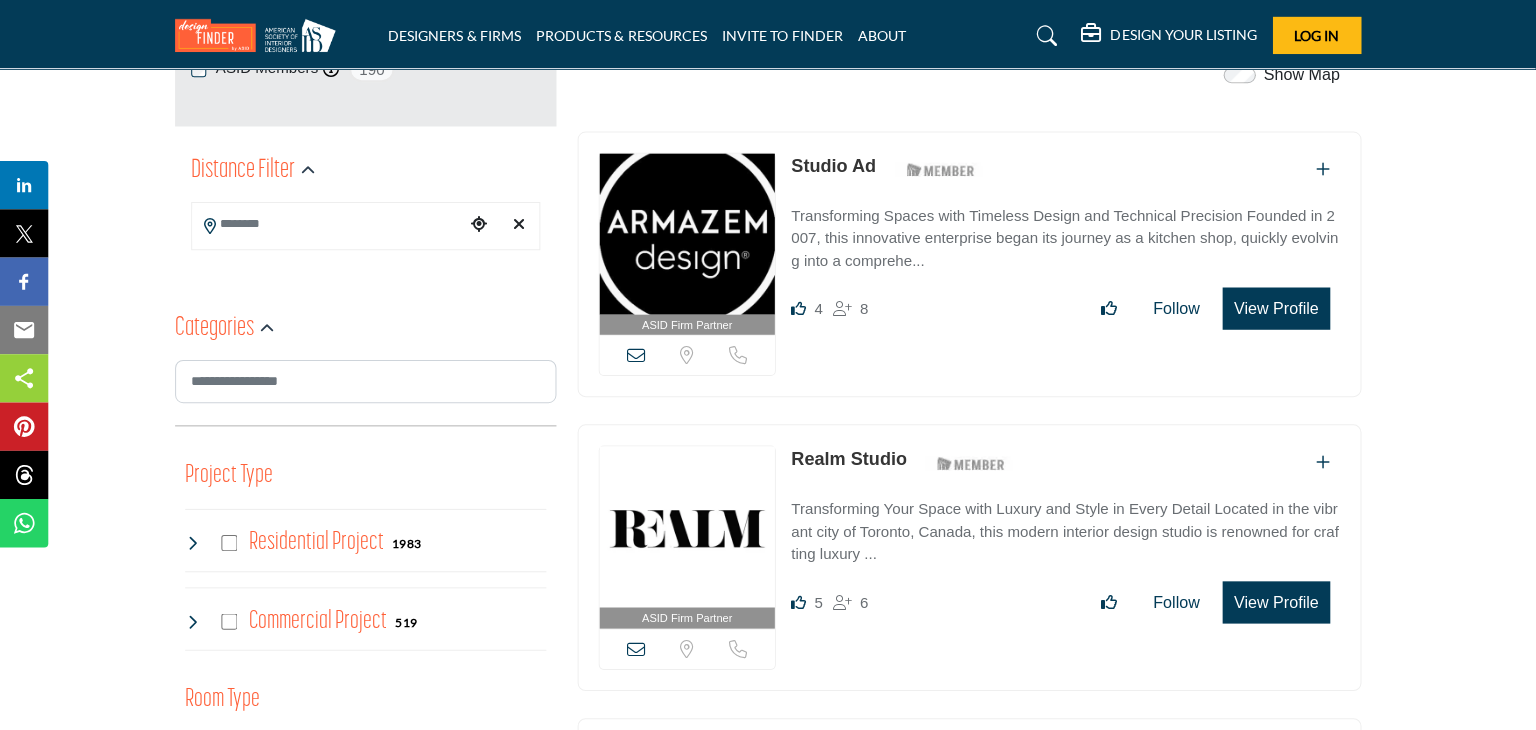 scroll, scrollTop: 400, scrollLeft: 0, axis: vertical 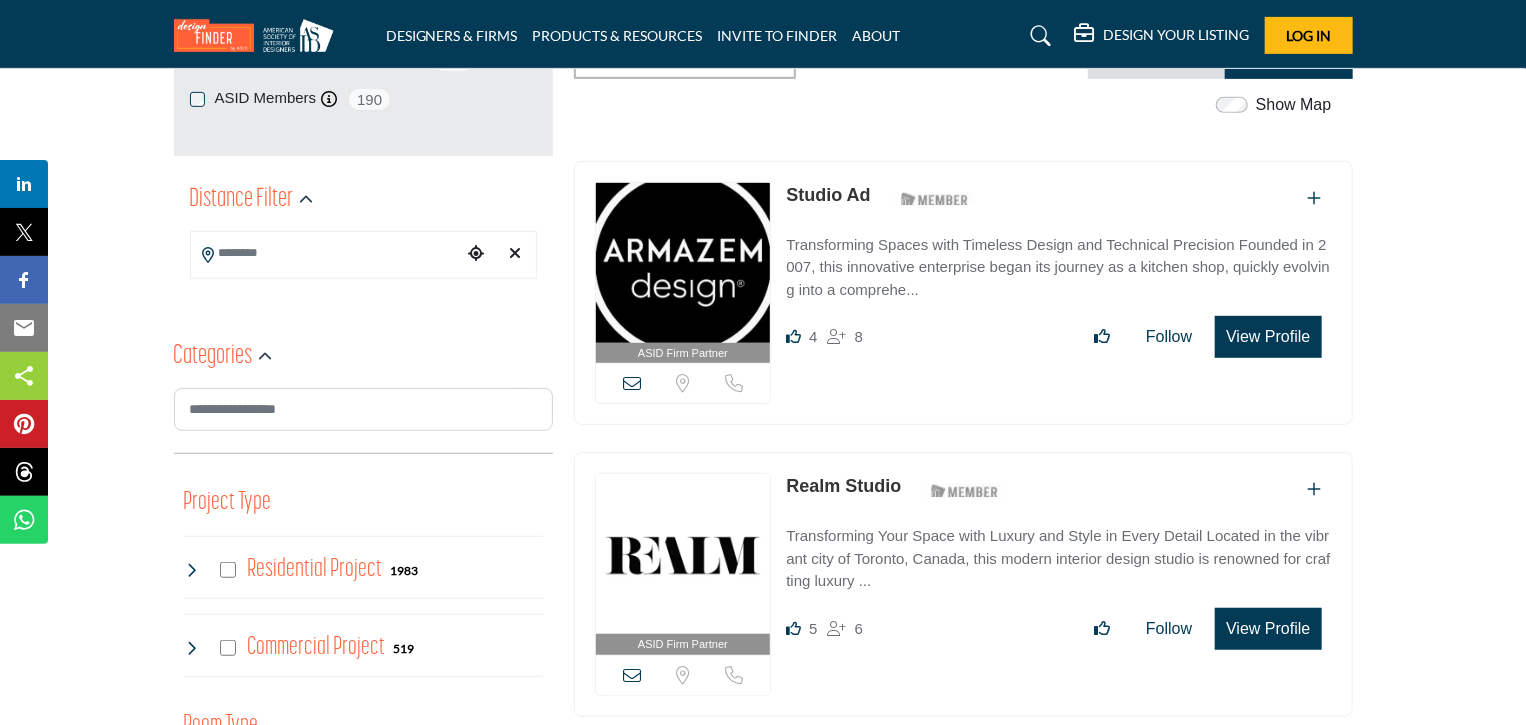 click on "View Profile" at bounding box center (1268, 337) 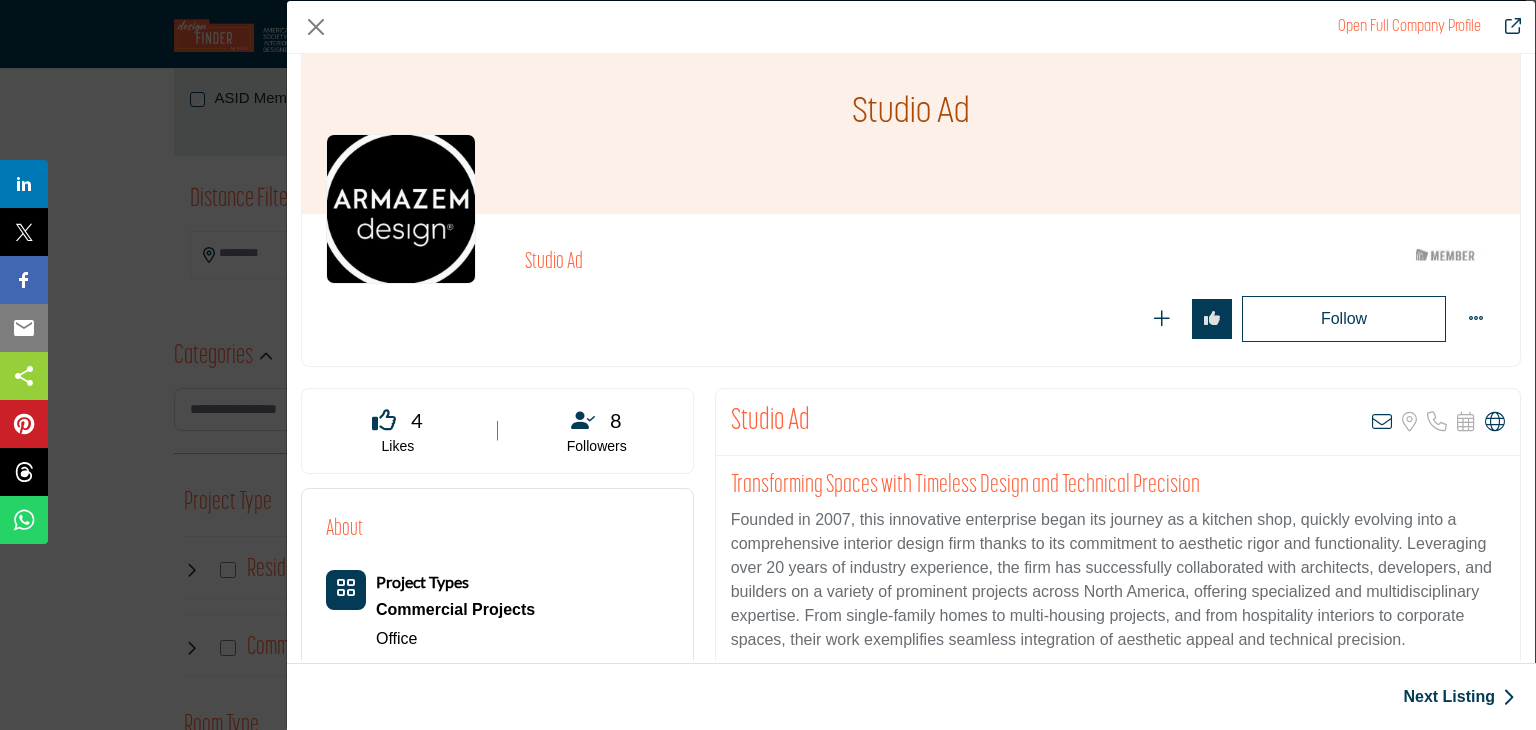 scroll, scrollTop: 100, scrollLeft: 0, axis: vertical 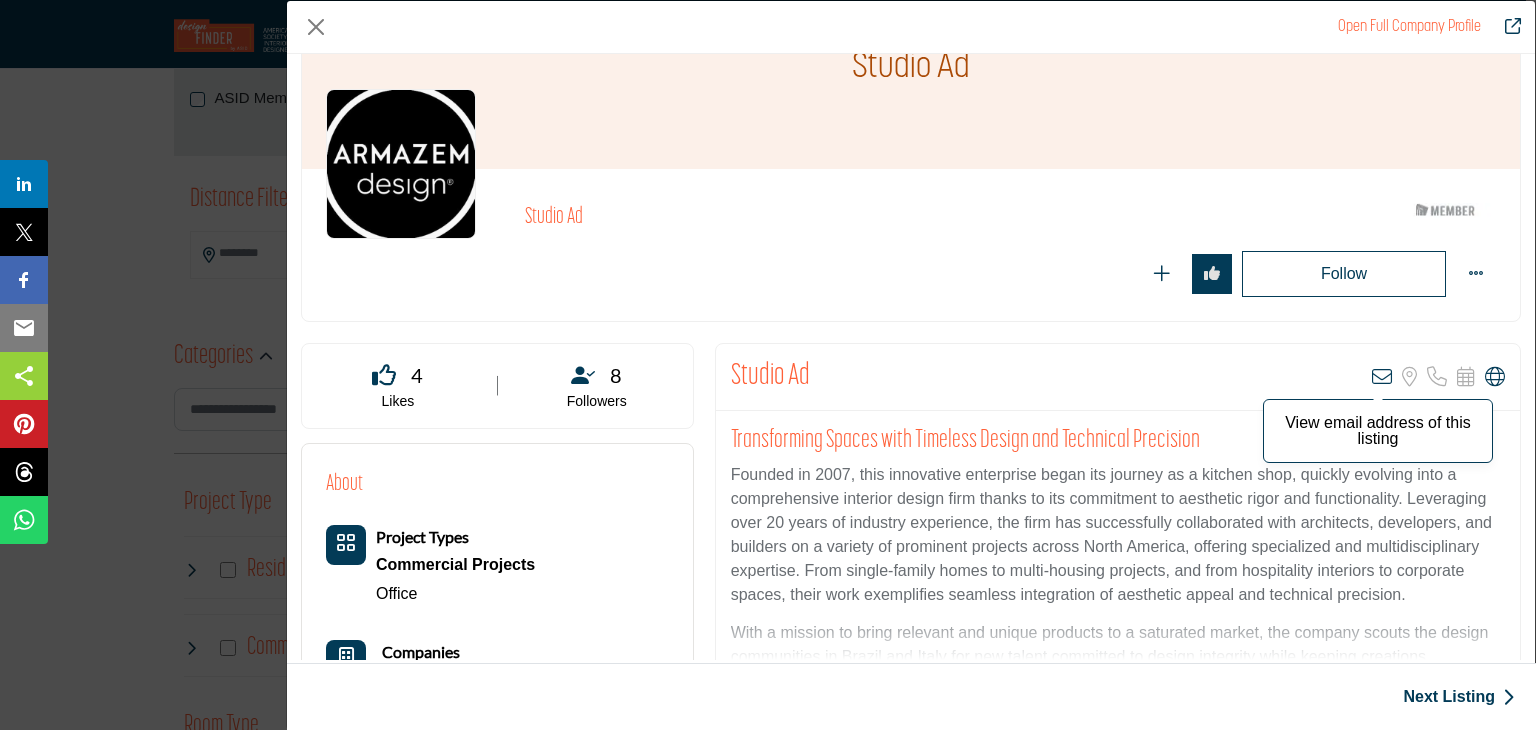 click at bounding box center (1382, 377) 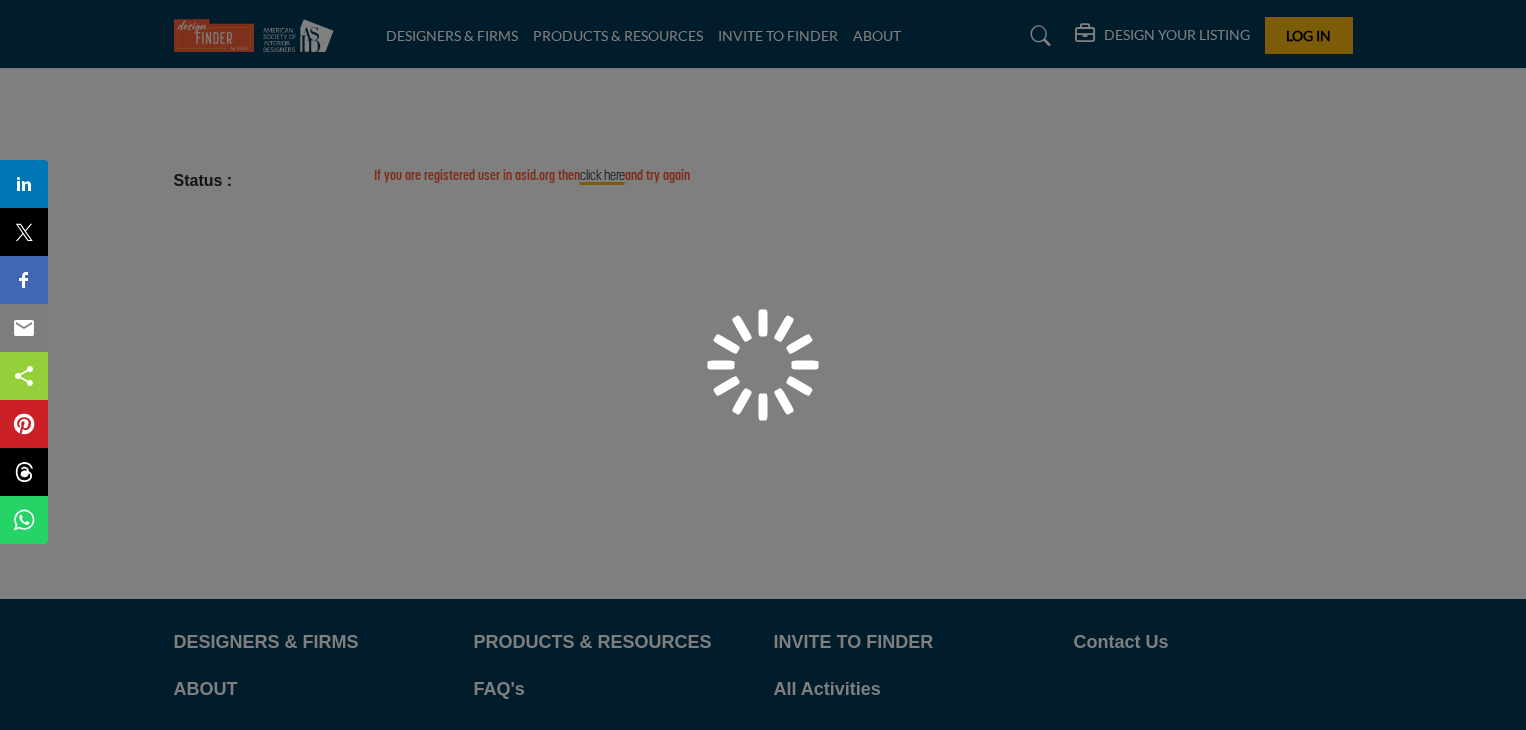 scroll, scrollTop: 0, scrollLeft: 0, axis: both 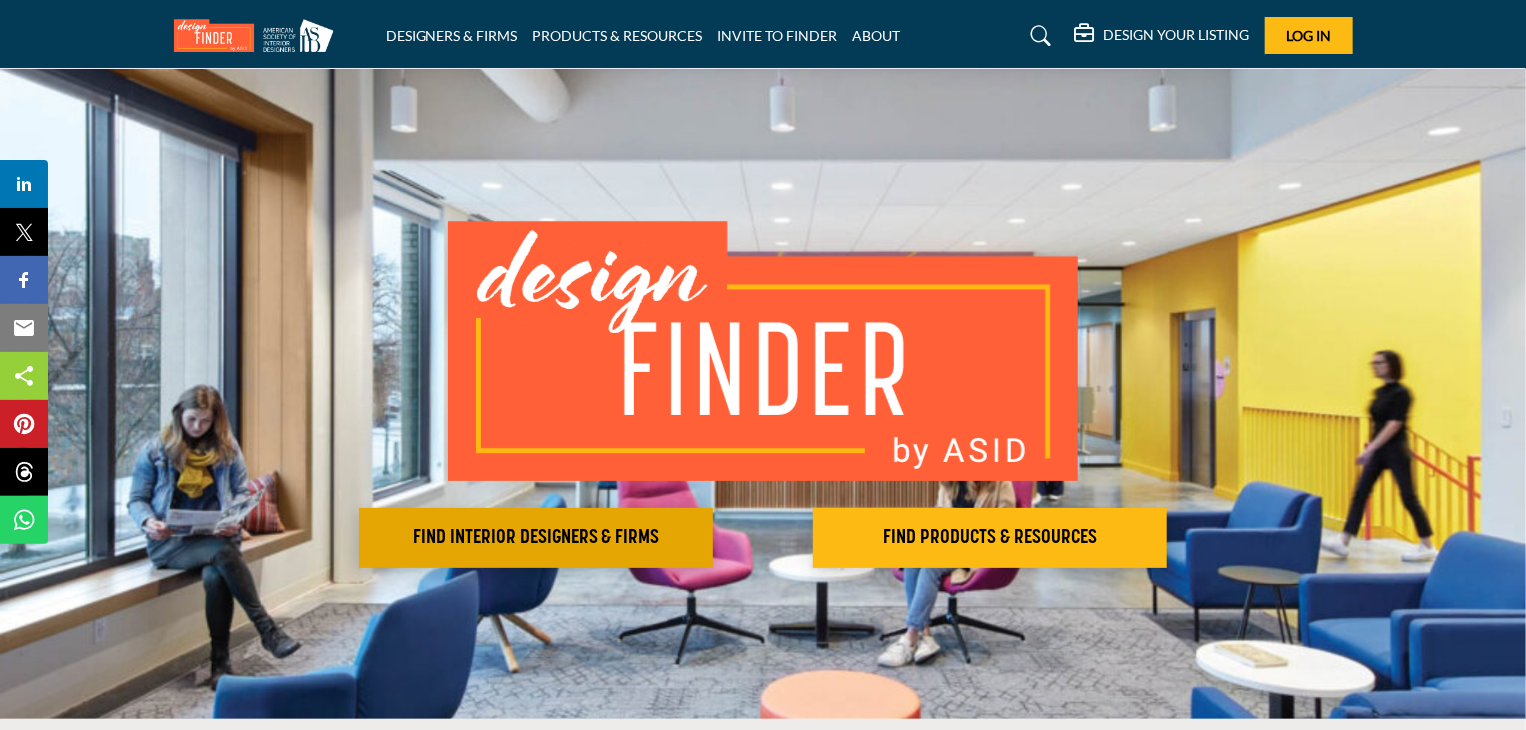 click on "FIND INTERIOR DESIGNERS & FIRMS" at bounding box center (536, 538) 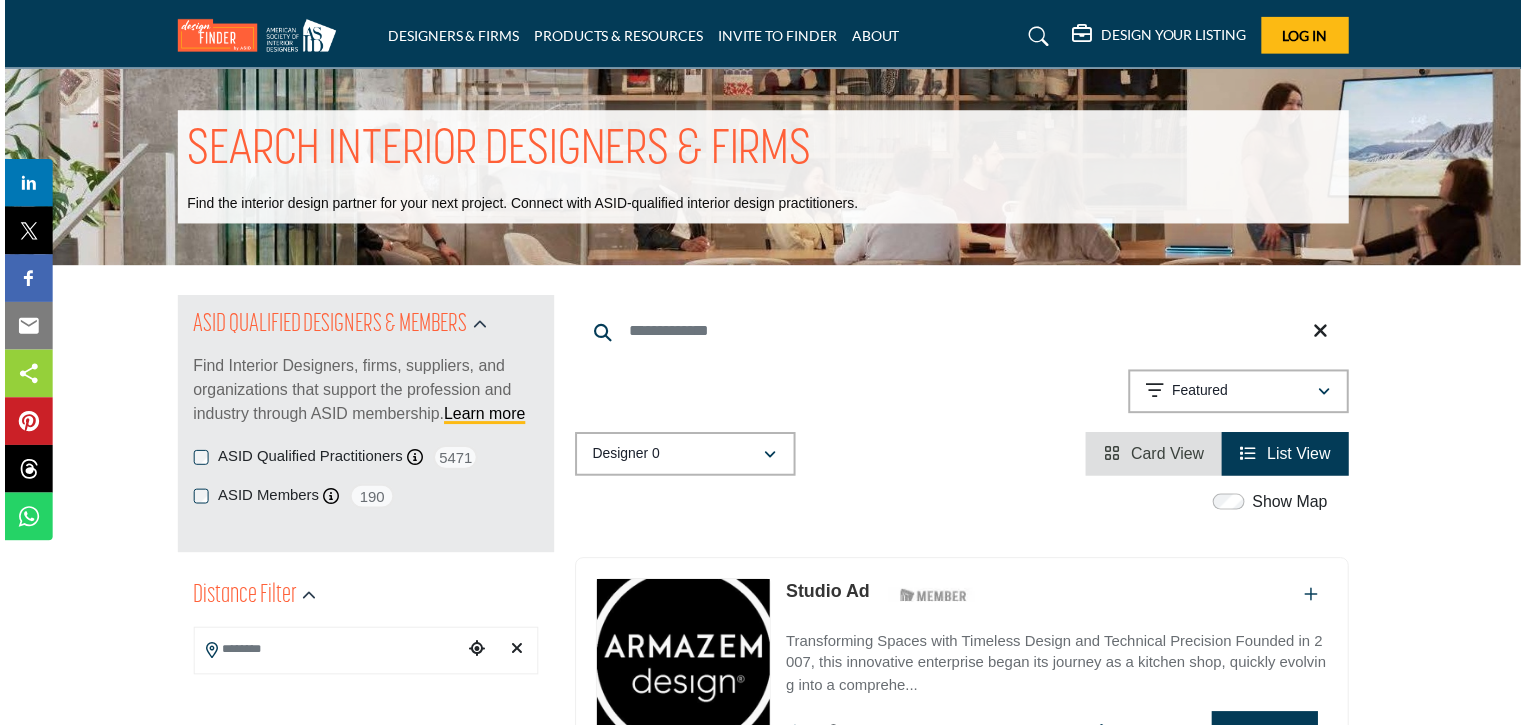 scroll, scrollTop: 0, scrollLeft: 0, axis: both 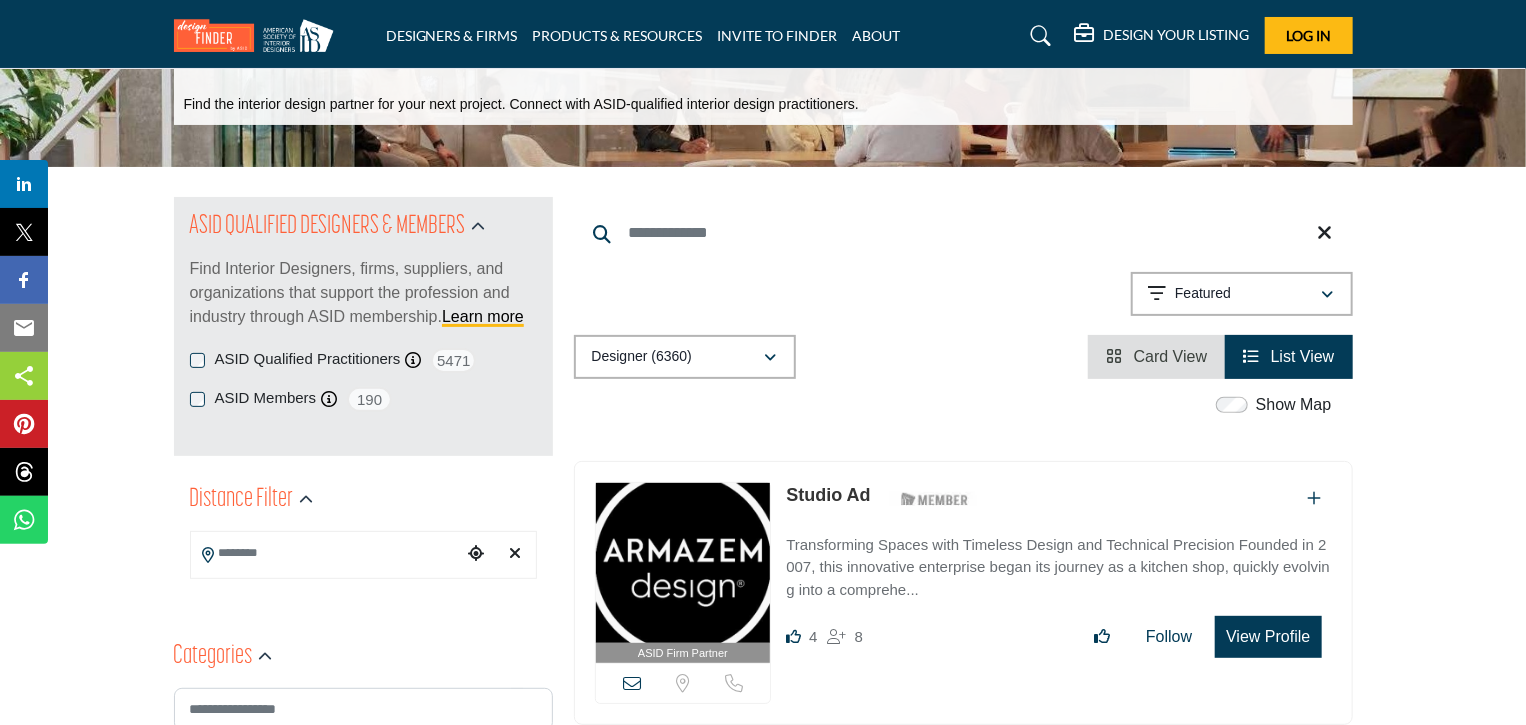 click on "Card View" at bounding box center (1171, 356) 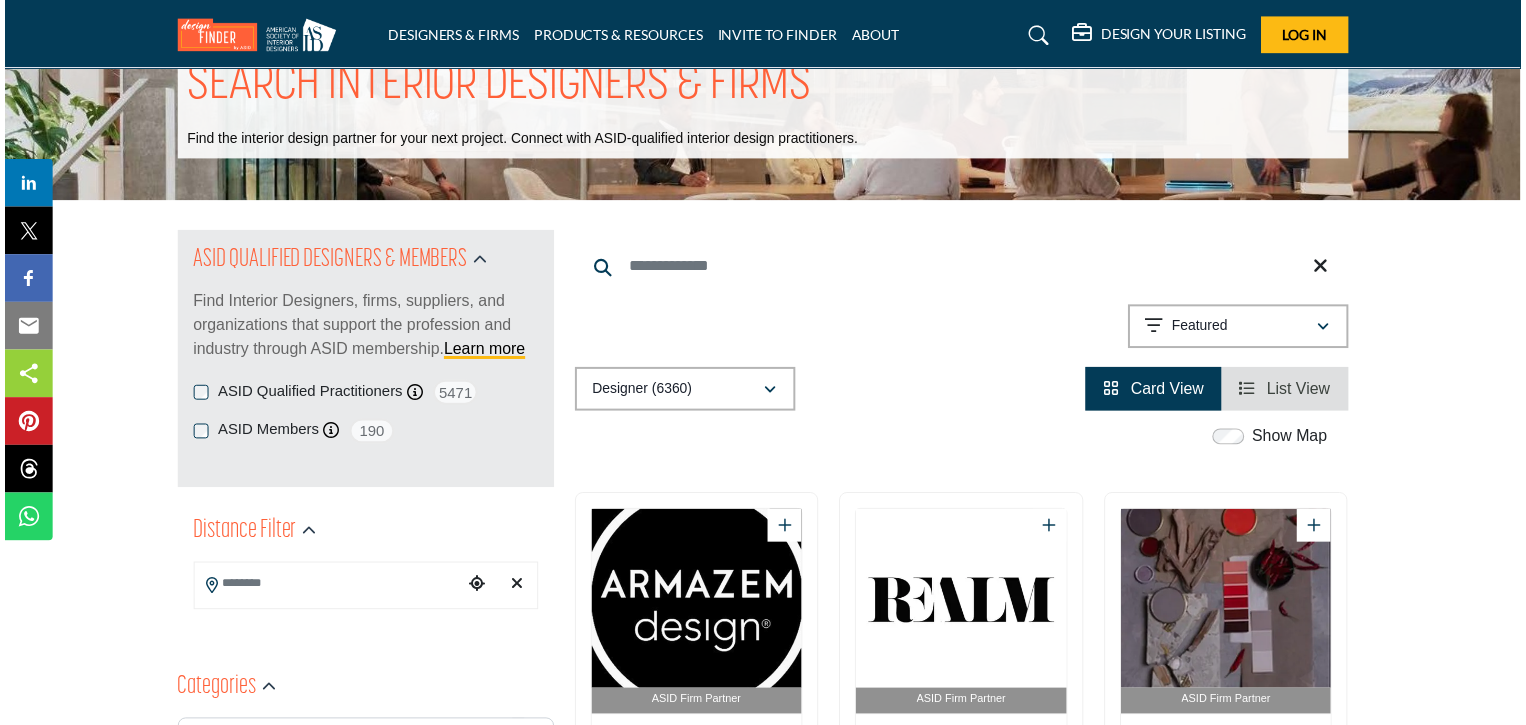 scroll, scrollTop: 100, scrollLeft: 0, axis: vertical 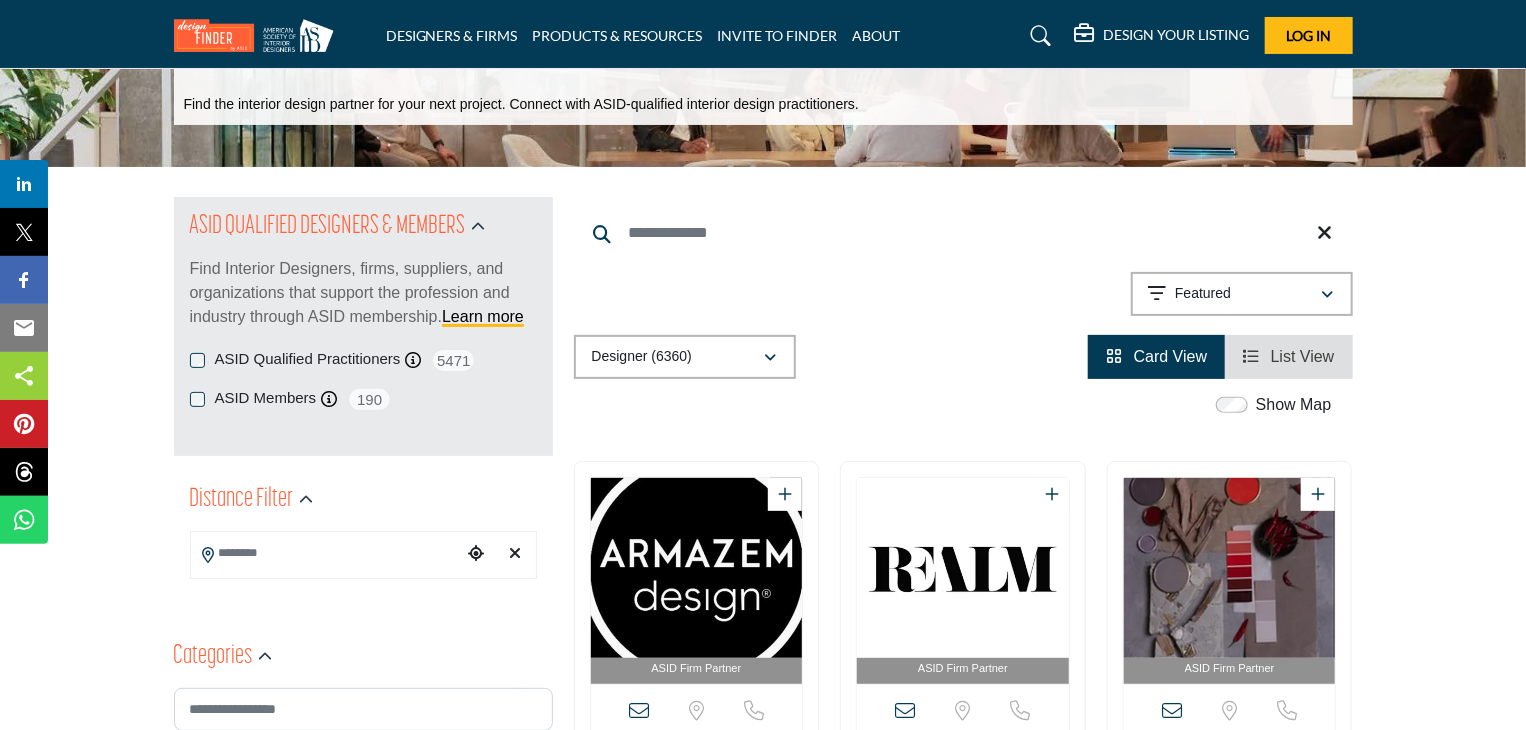 click on "List View" at bounding box center [1288, 357] 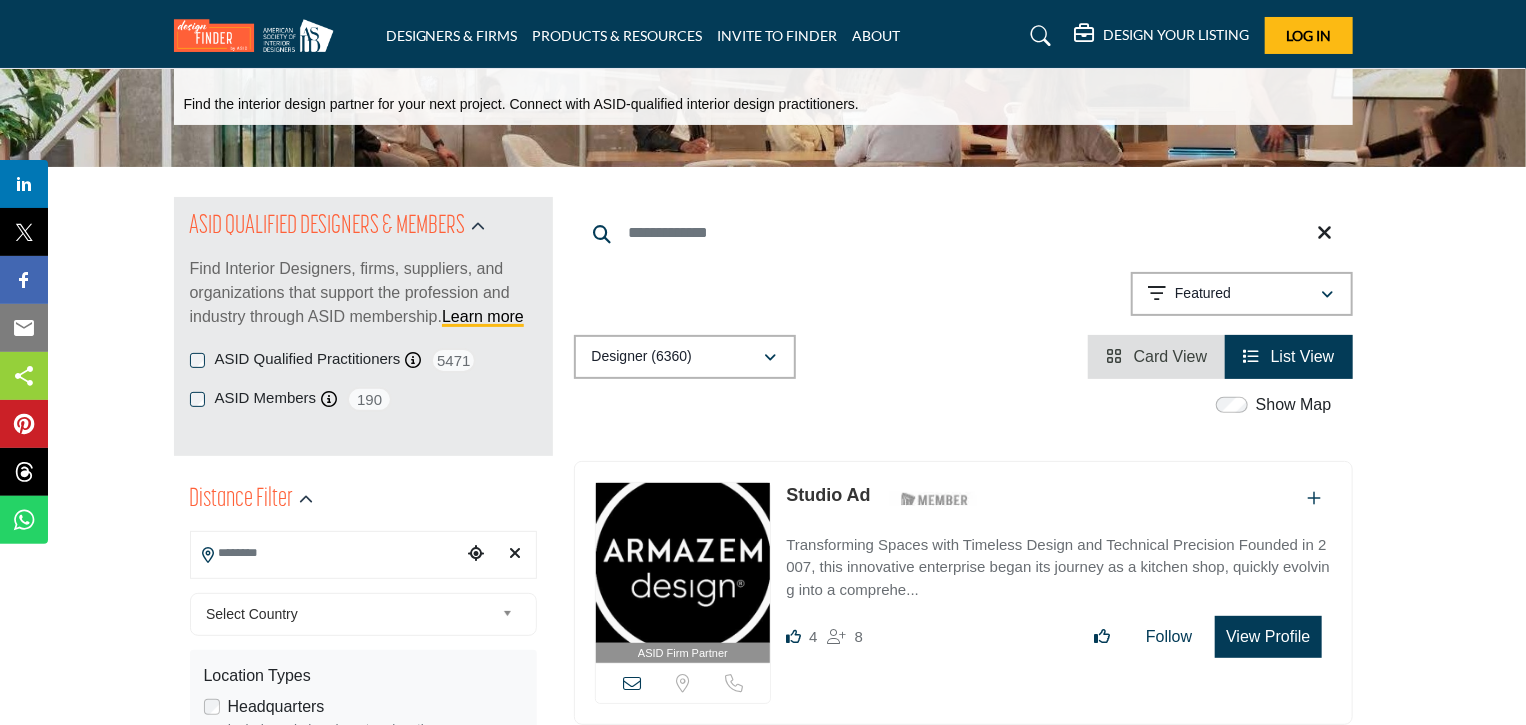 click at bounding box center [326, 553] 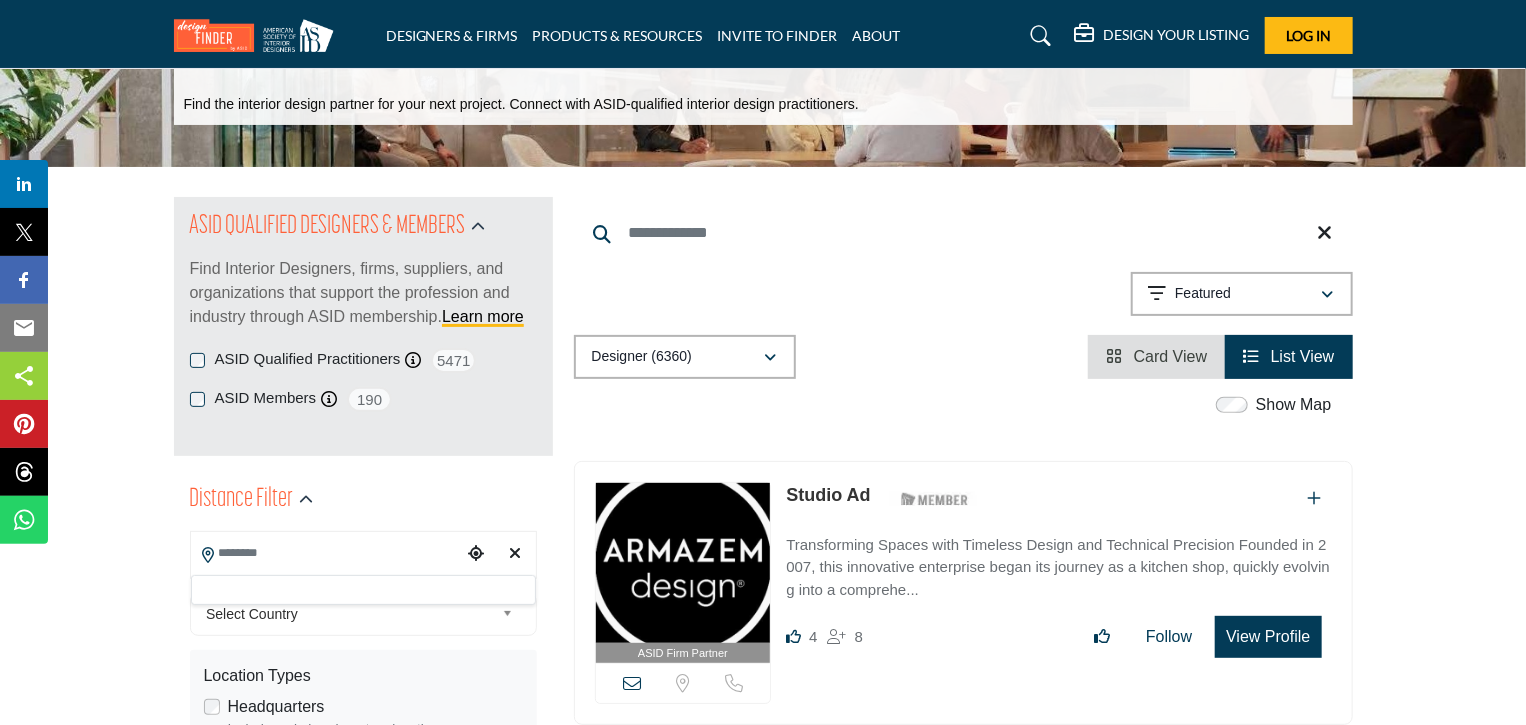 click on "Select Country" at bounding box center (350, 614) 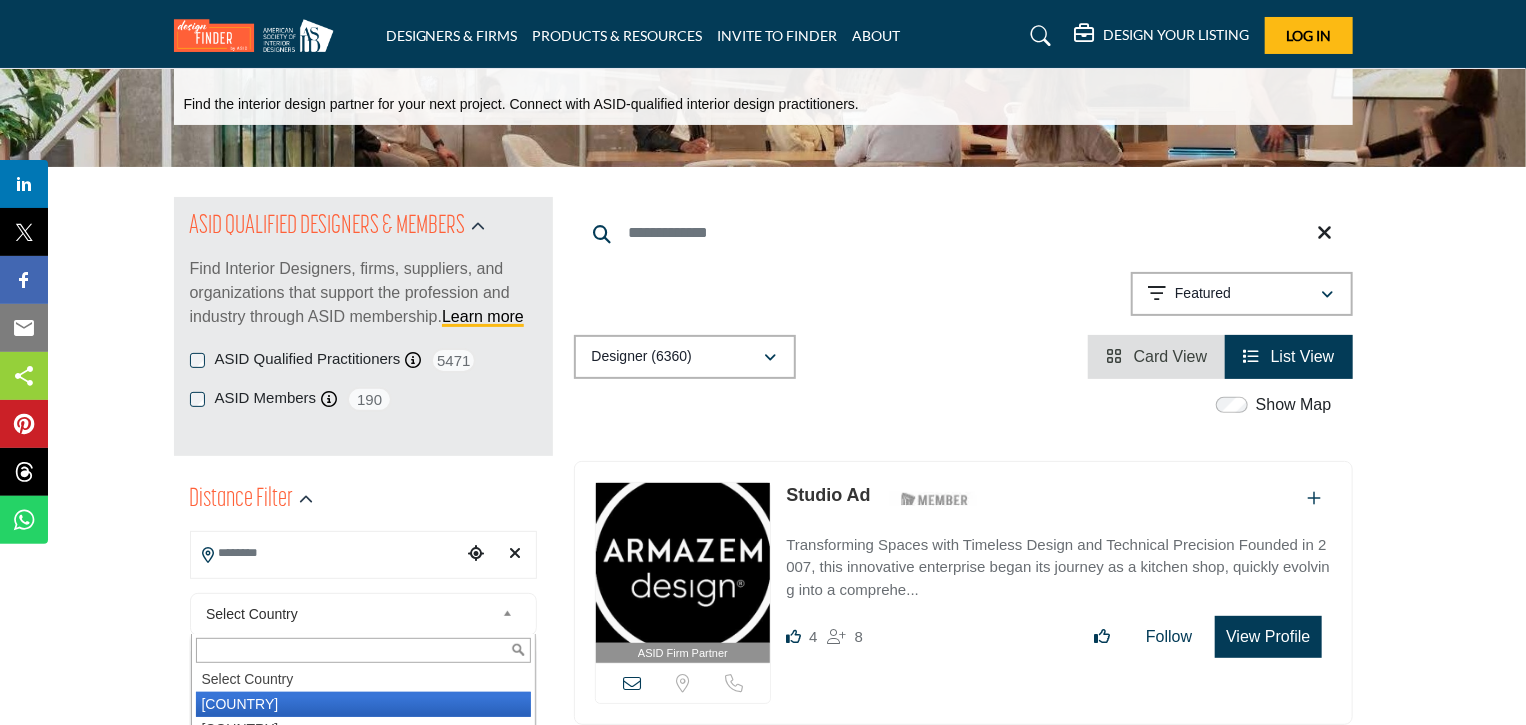 click on "[COUNTRY]" at bounding box center [363, 704] 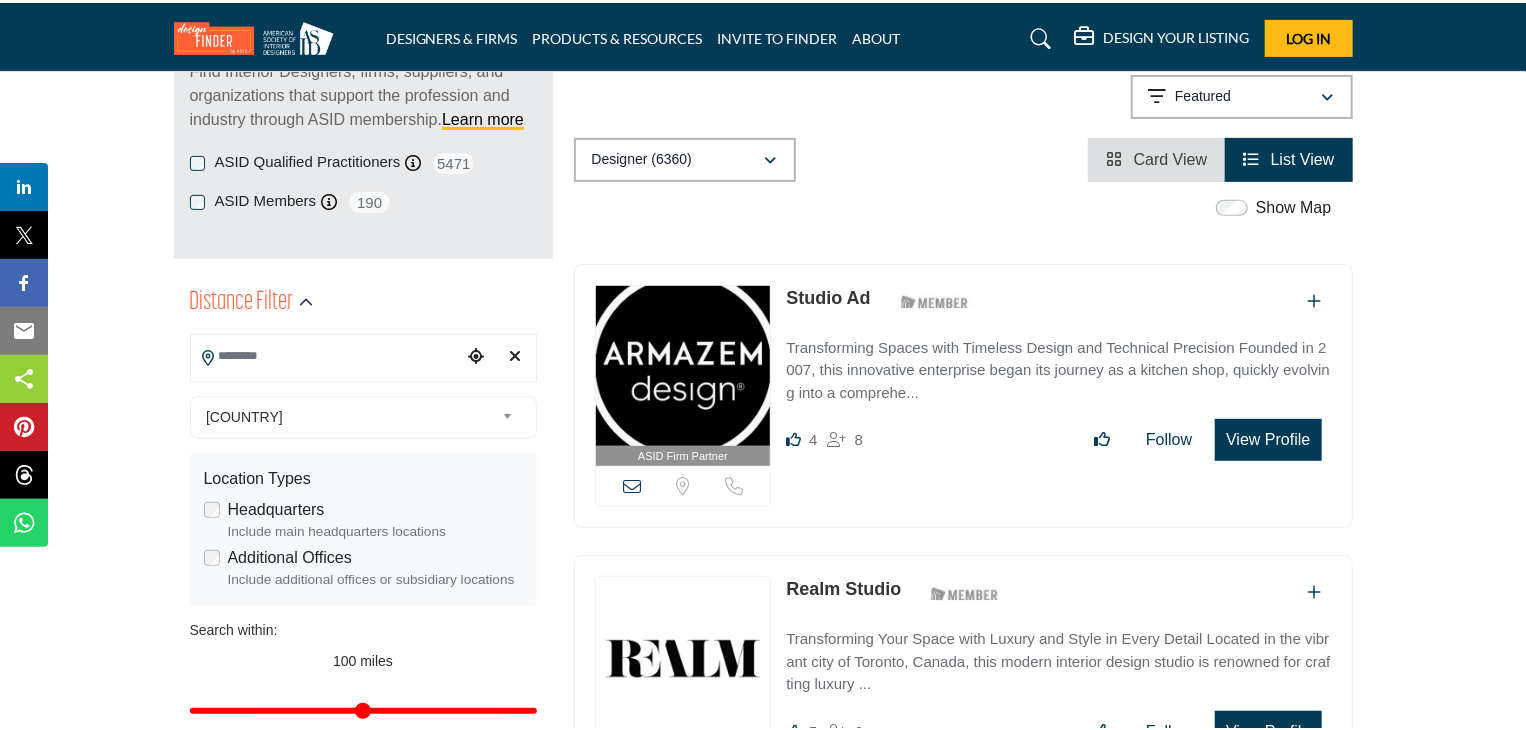scroll, scrollTop: 500, scrollLeft: 0, axis: vertical 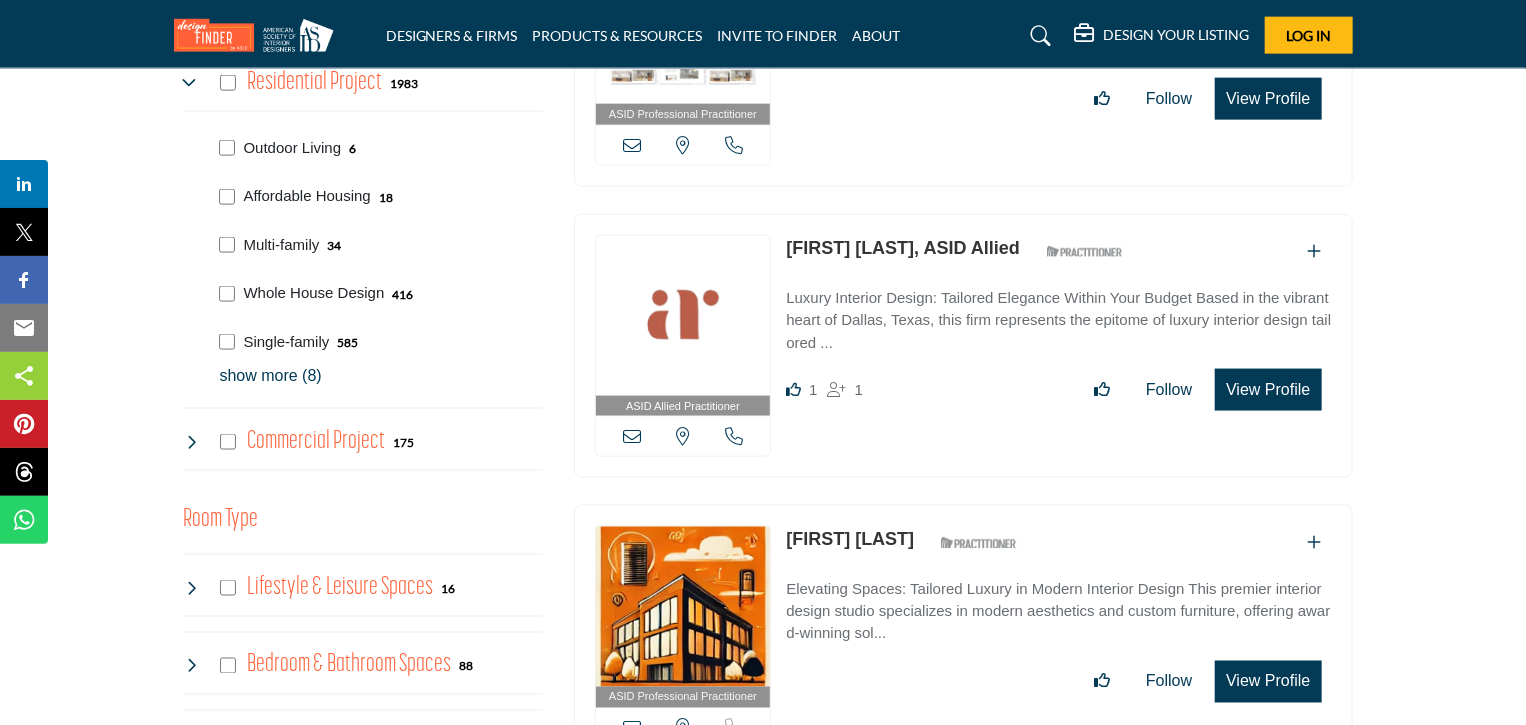 click on "Commercial Project
[NUMBER]" at bounding box center (299, 442) 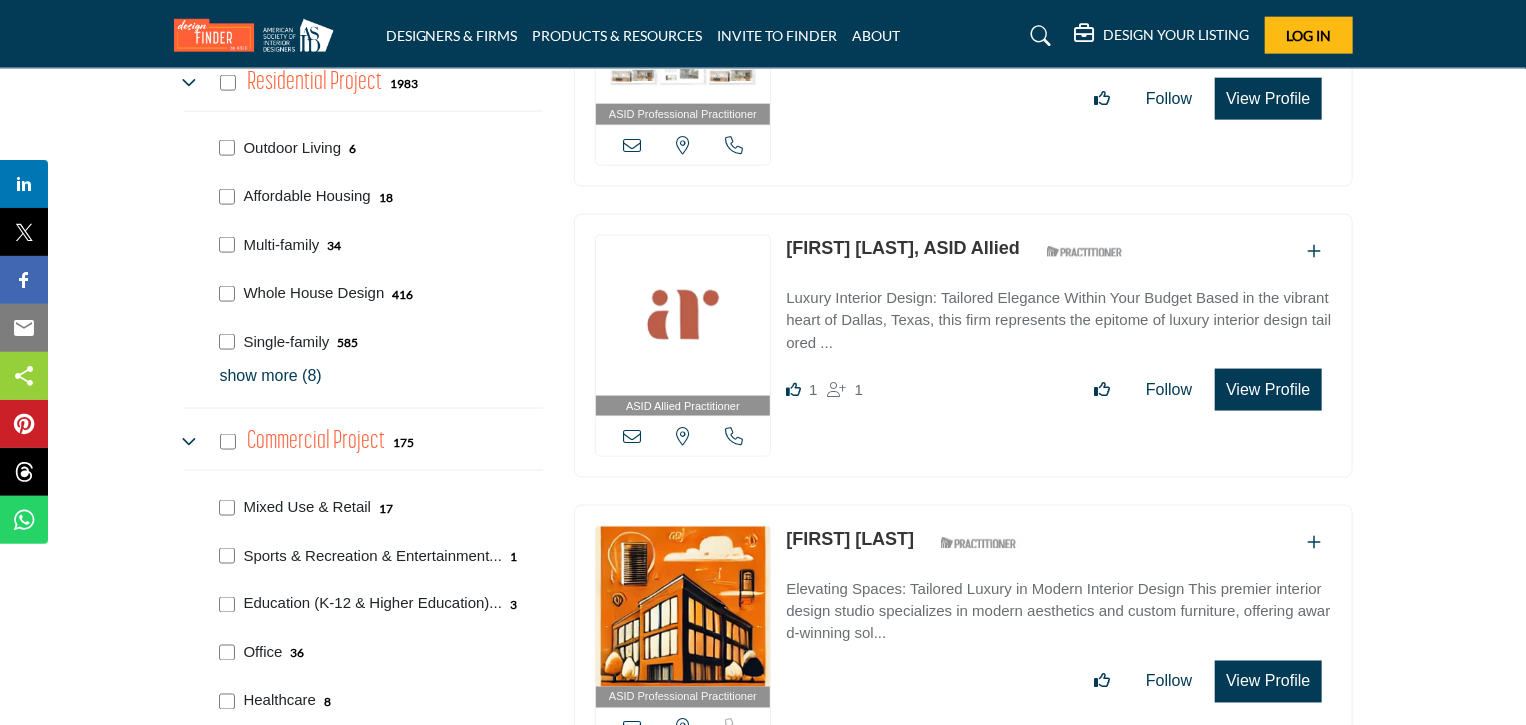click on "Commercial Project
[NUMBER]" at bounding box center (299, 442) 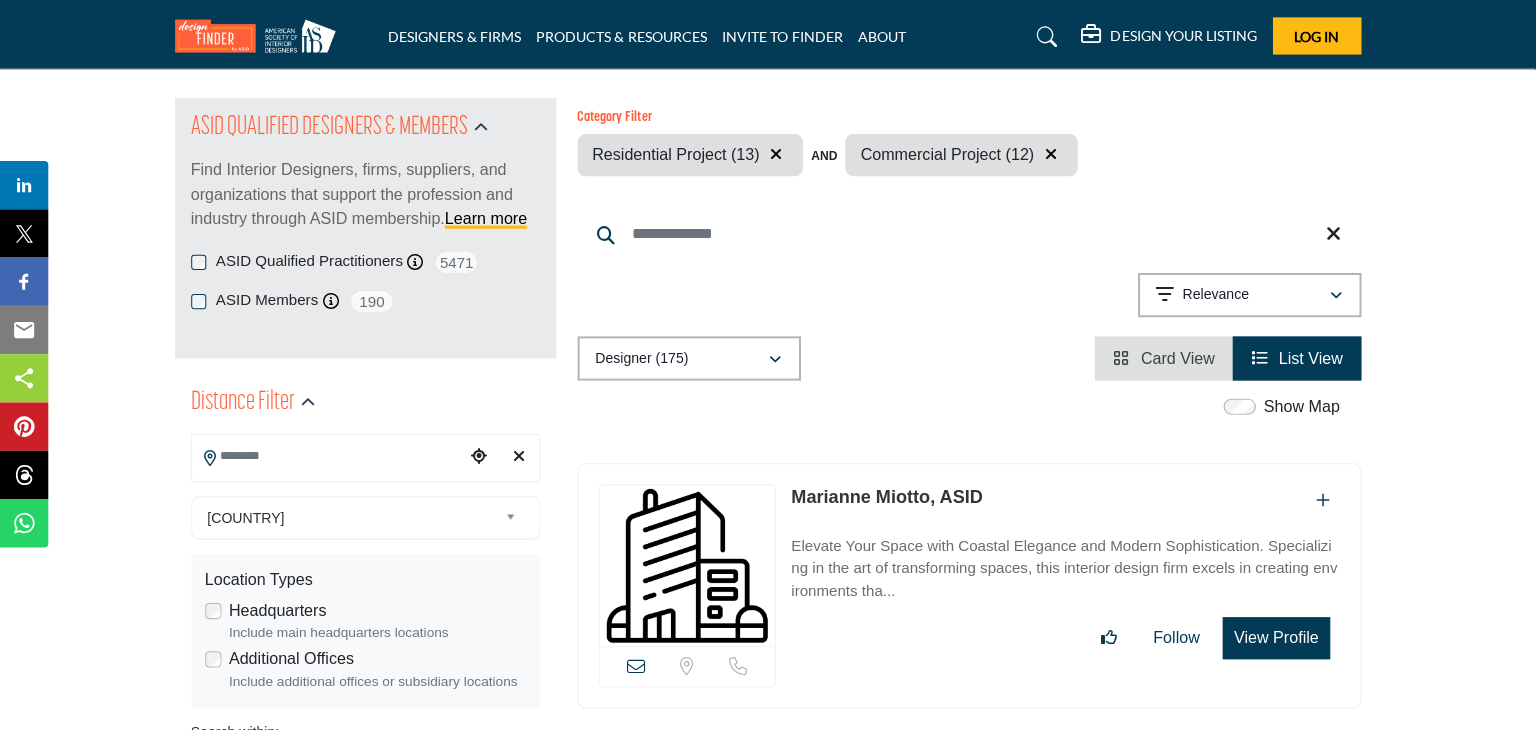 scroll, scrollTop: 400, scrollLeft: 0, axis: vertical 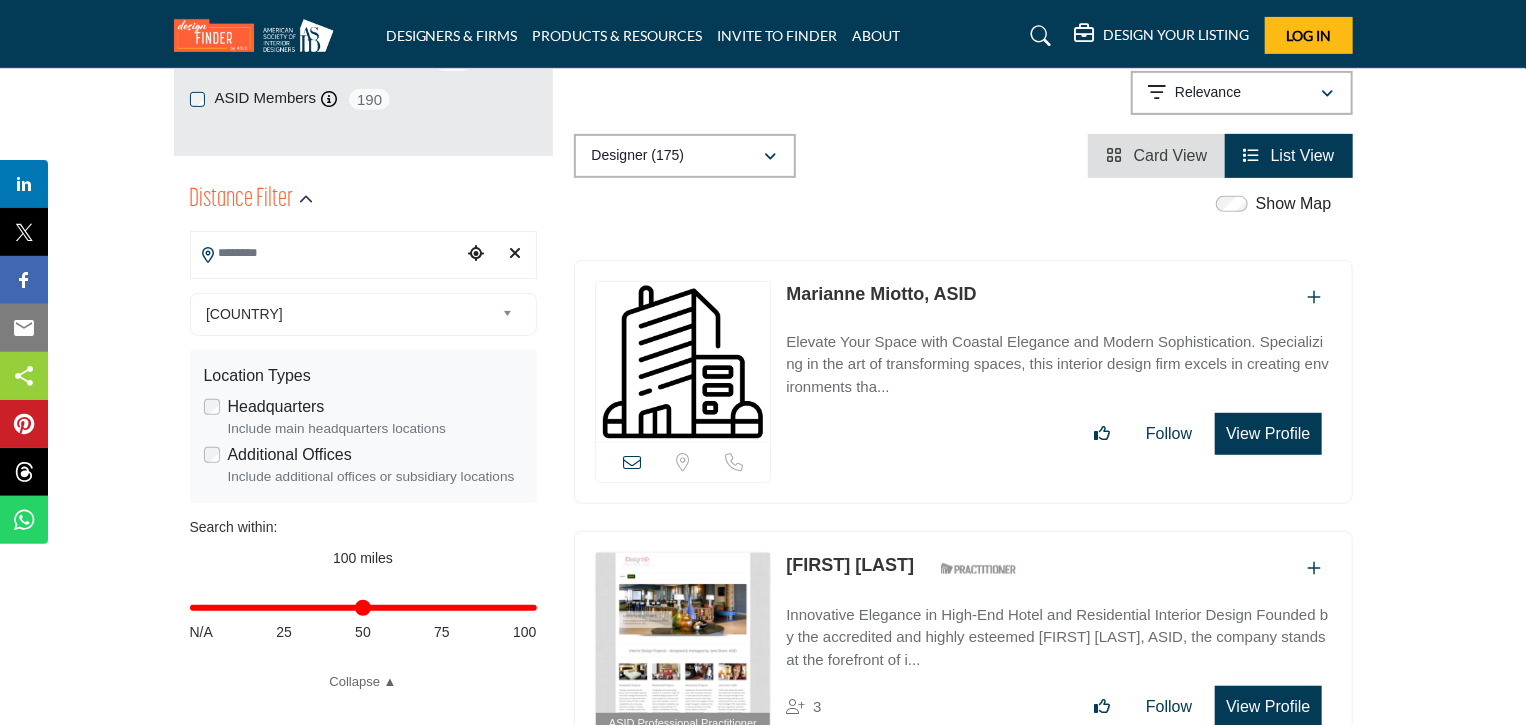drag, startPoint x: 627, startPoint y: 462, endPoint x: 995, endPoint y: 501, distance: 370.0608 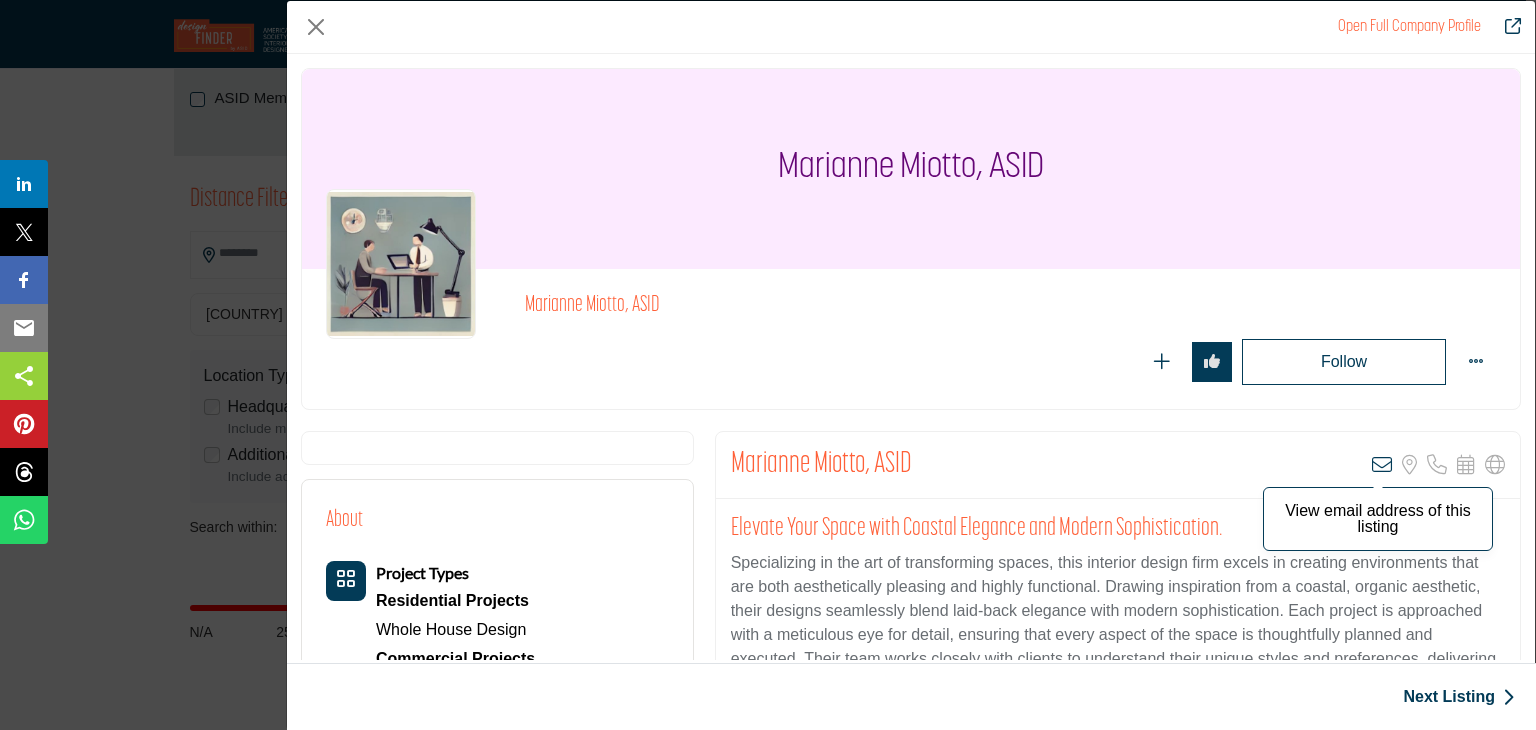 type on "**********" 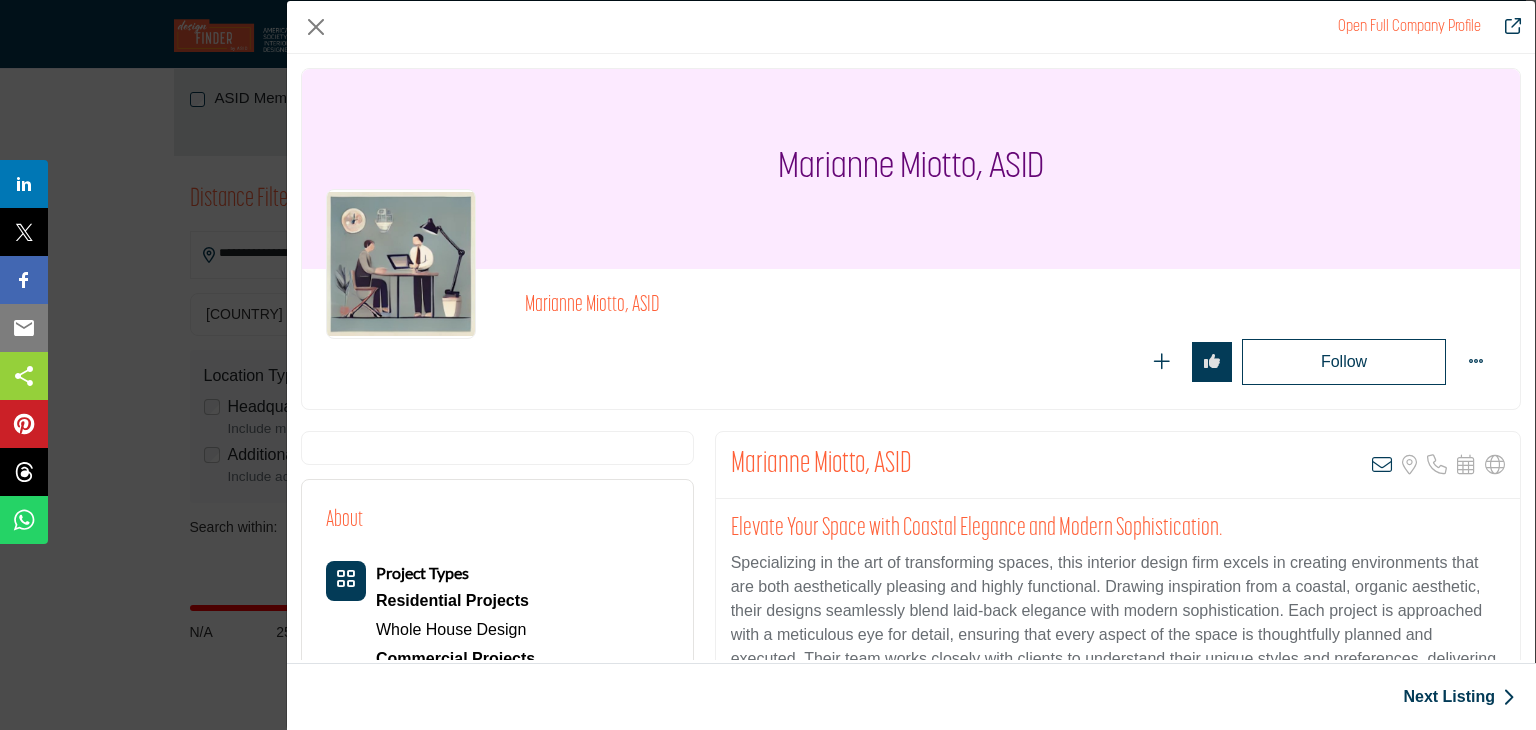 drag, startPoint x: 1373, startPoint y: 458, endPoint x: 930, endPoint y: 369, distance: 451.85175 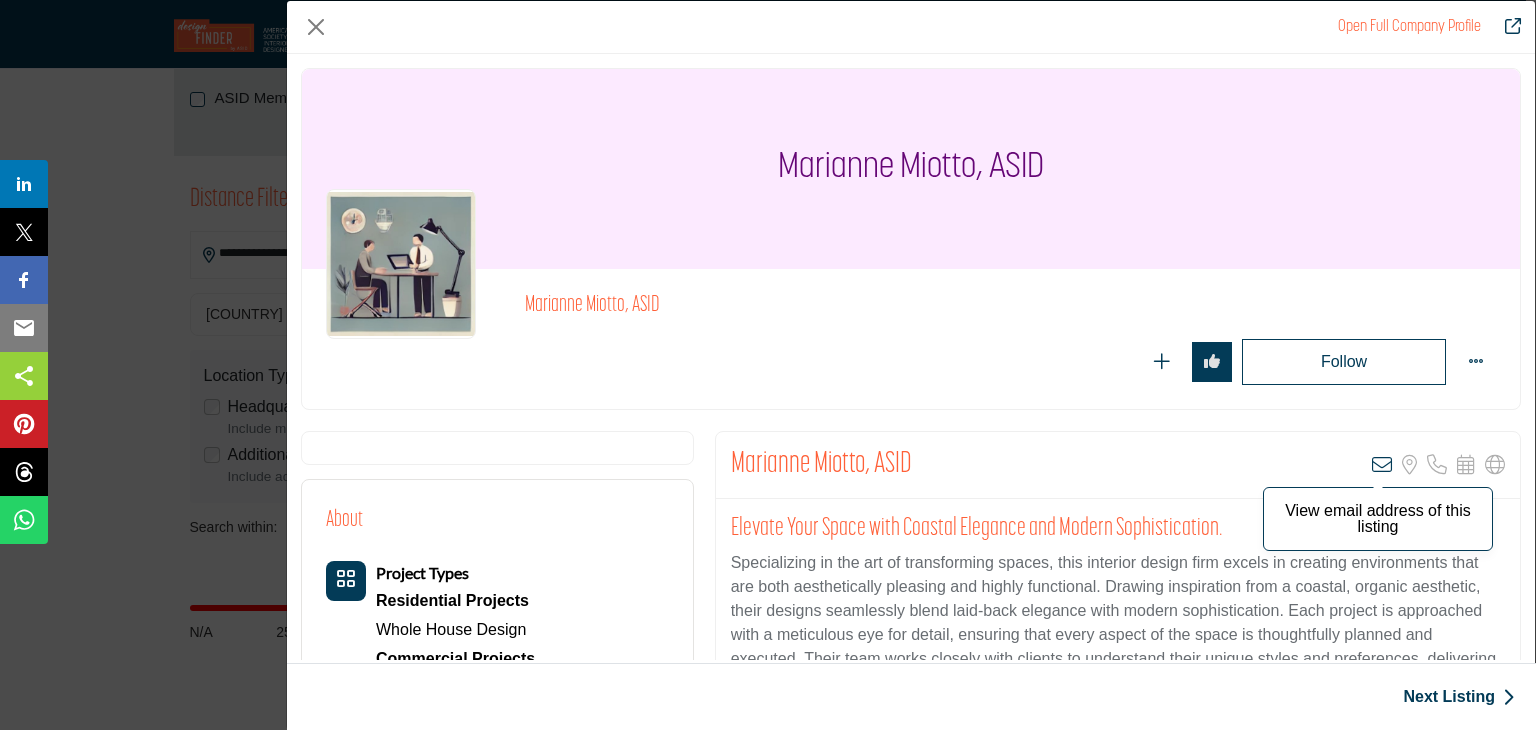 click at bounding box center [1382, 465] 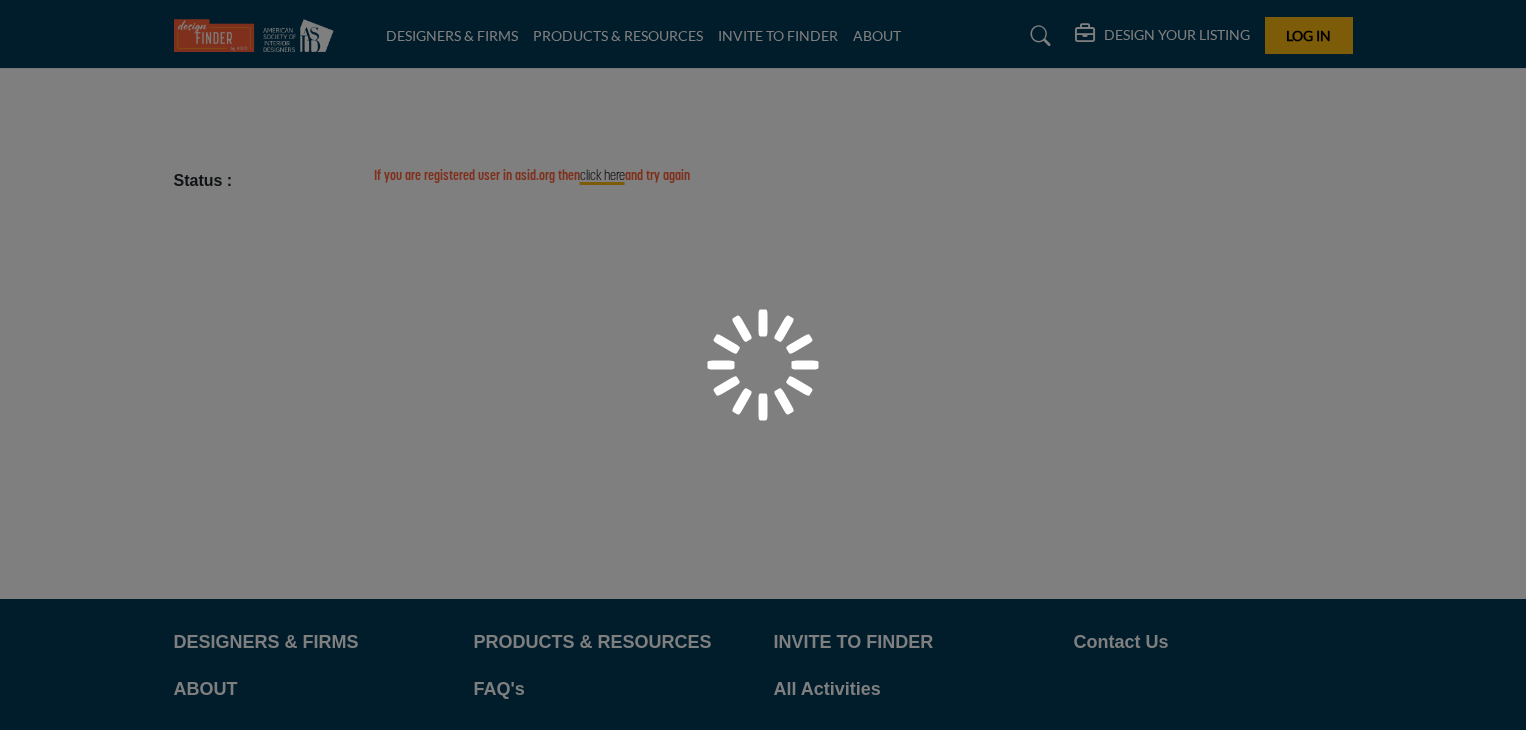 scroll, scrollTop: 0, scrollLeft: 0, axis: both 